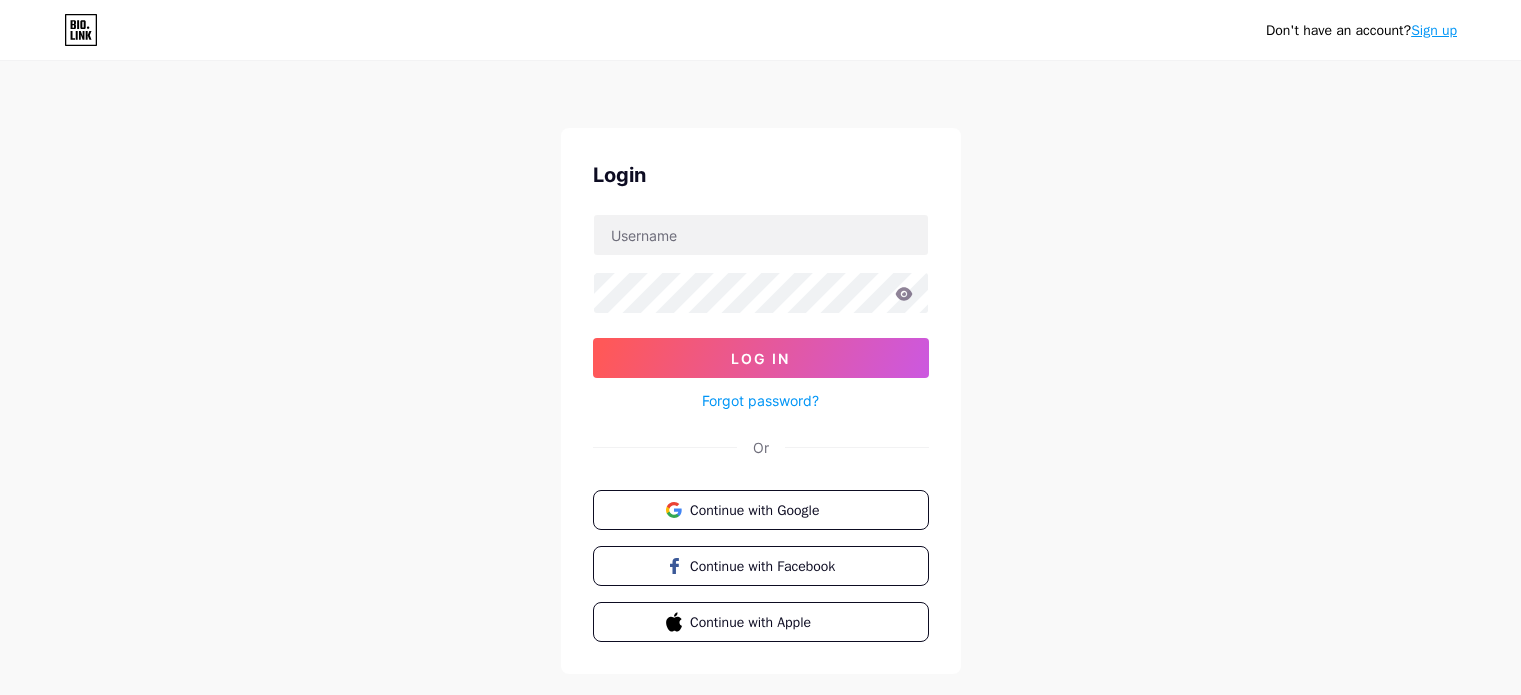 scroll, scrollTop: 0, scrollLeft: 0, axis: both 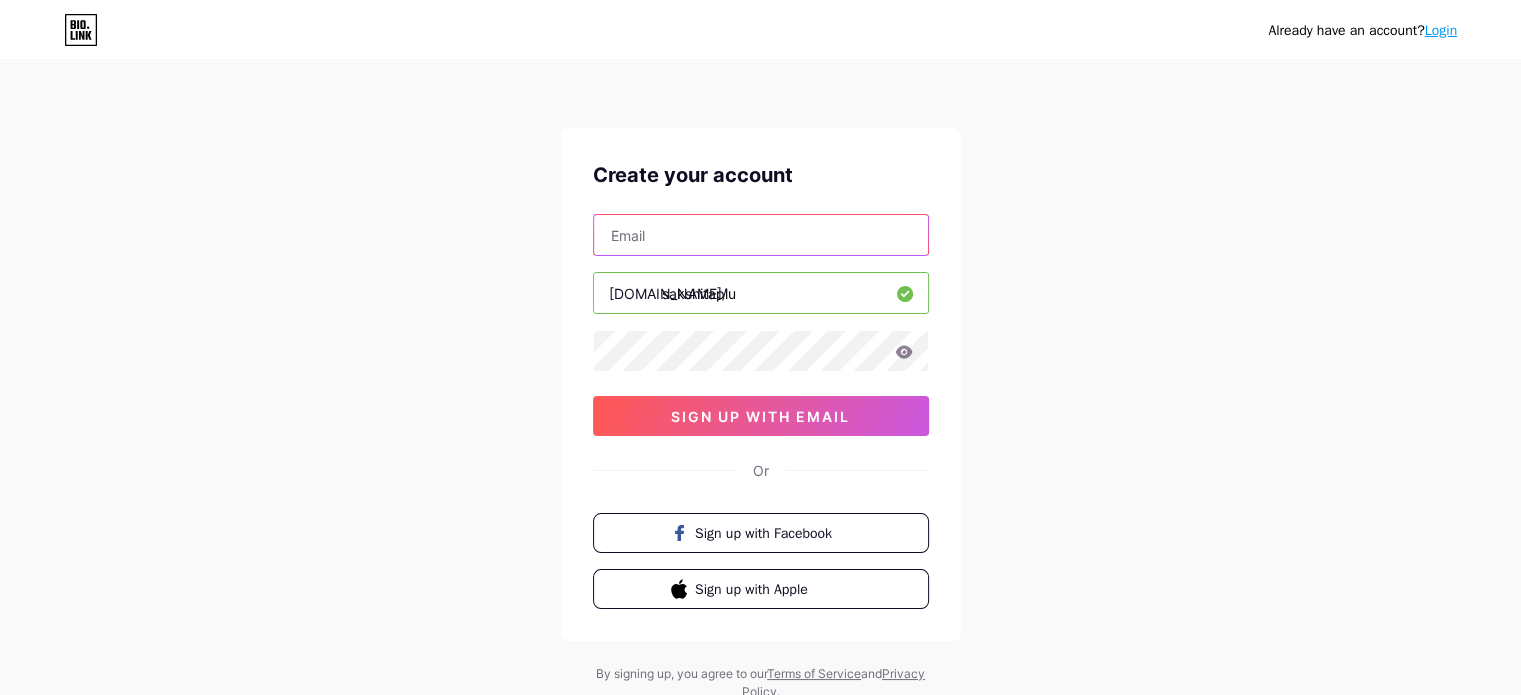 click at bounding box center [761, 235] 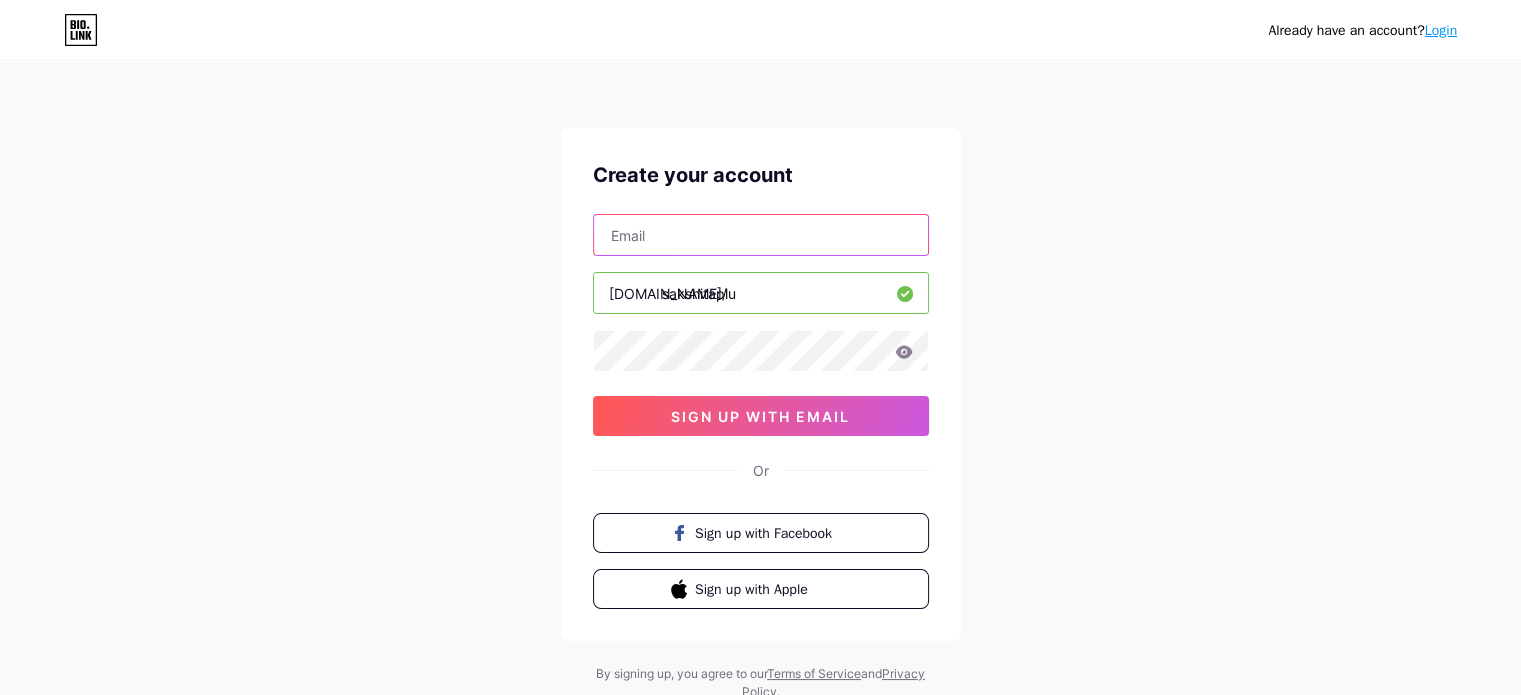 type on "[EMAIL_ADDRESS][DOMAIN_NAME]" 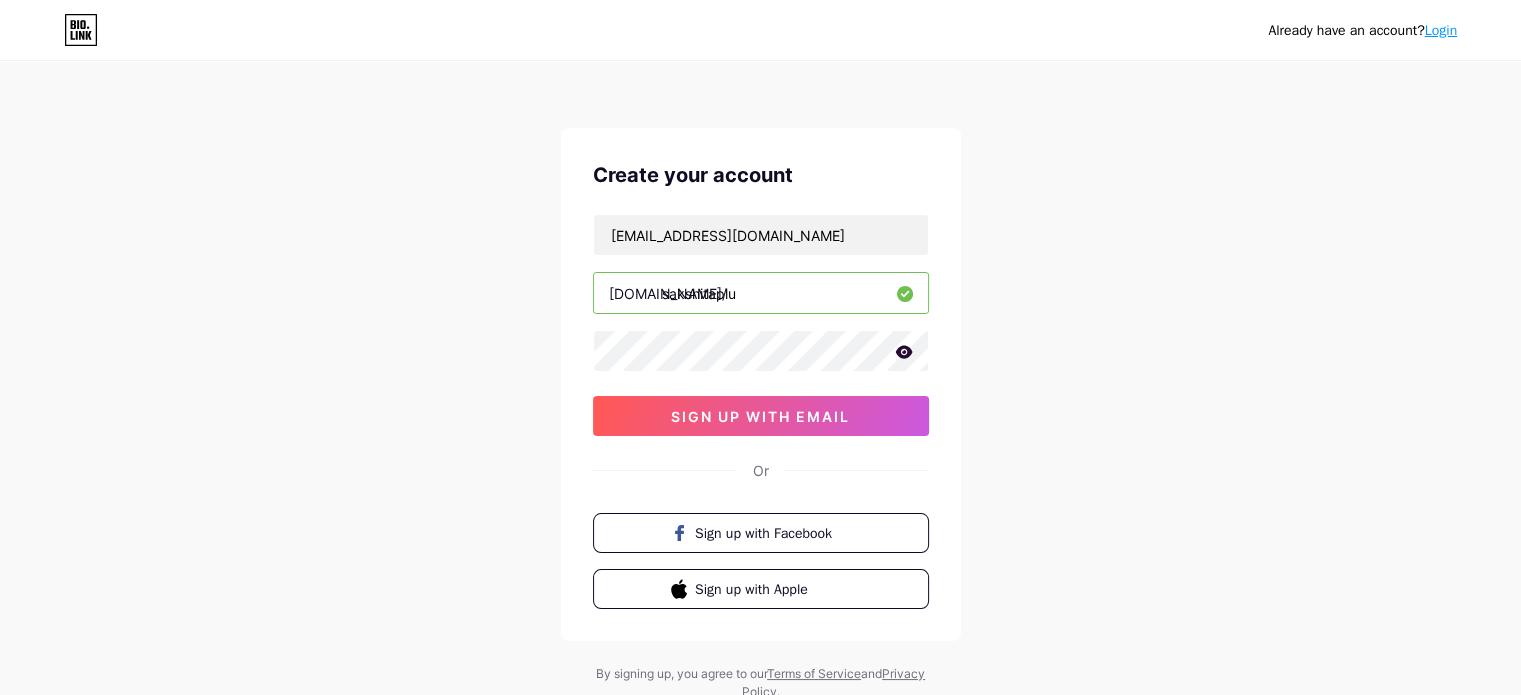 click 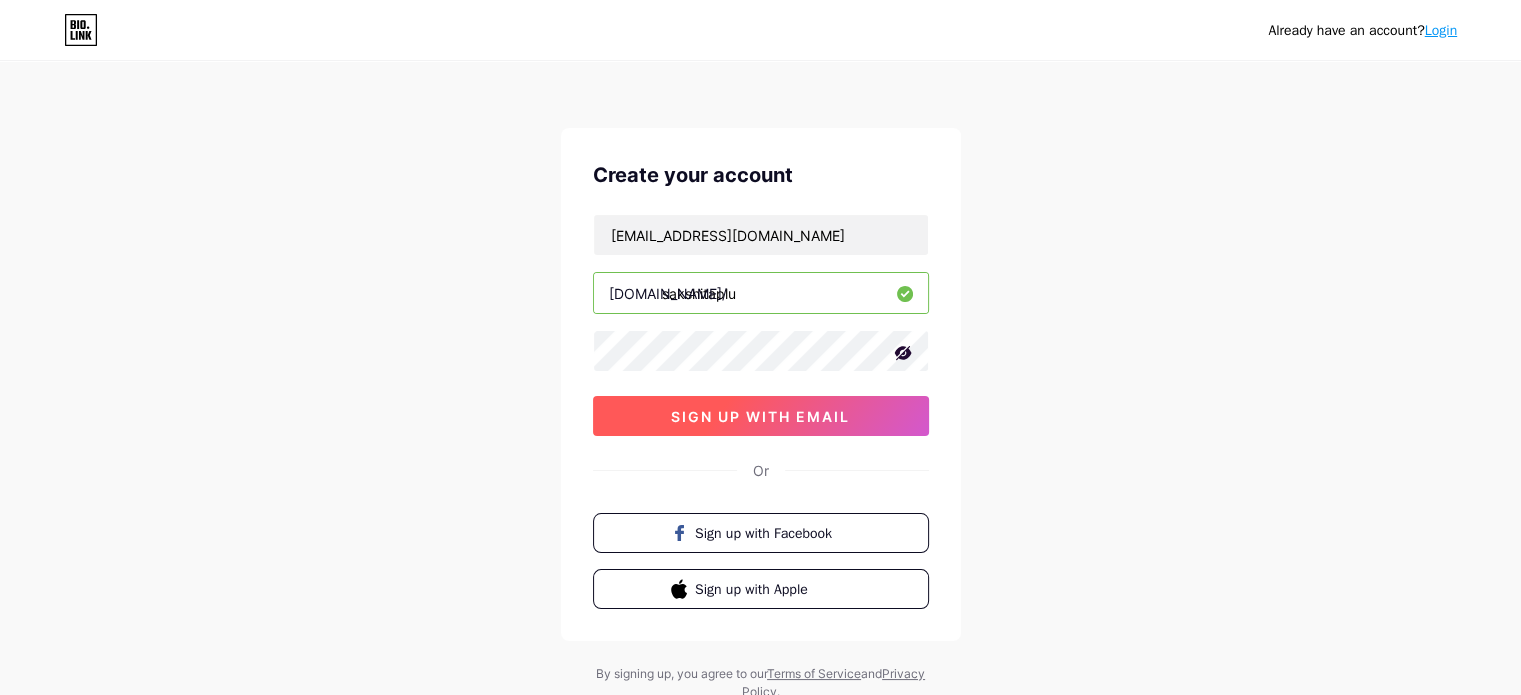 click on "sign up with email" at bounding box center (760, 416) 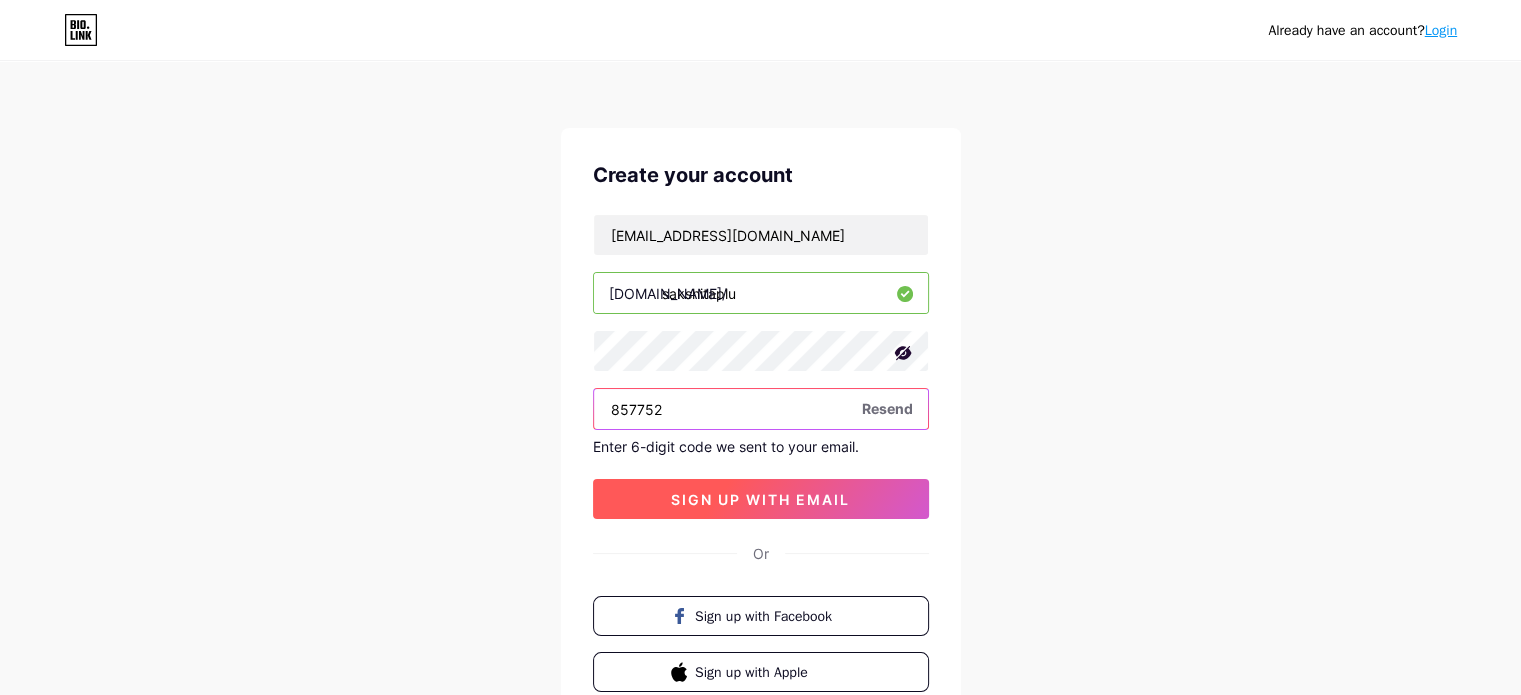 type on "857752" 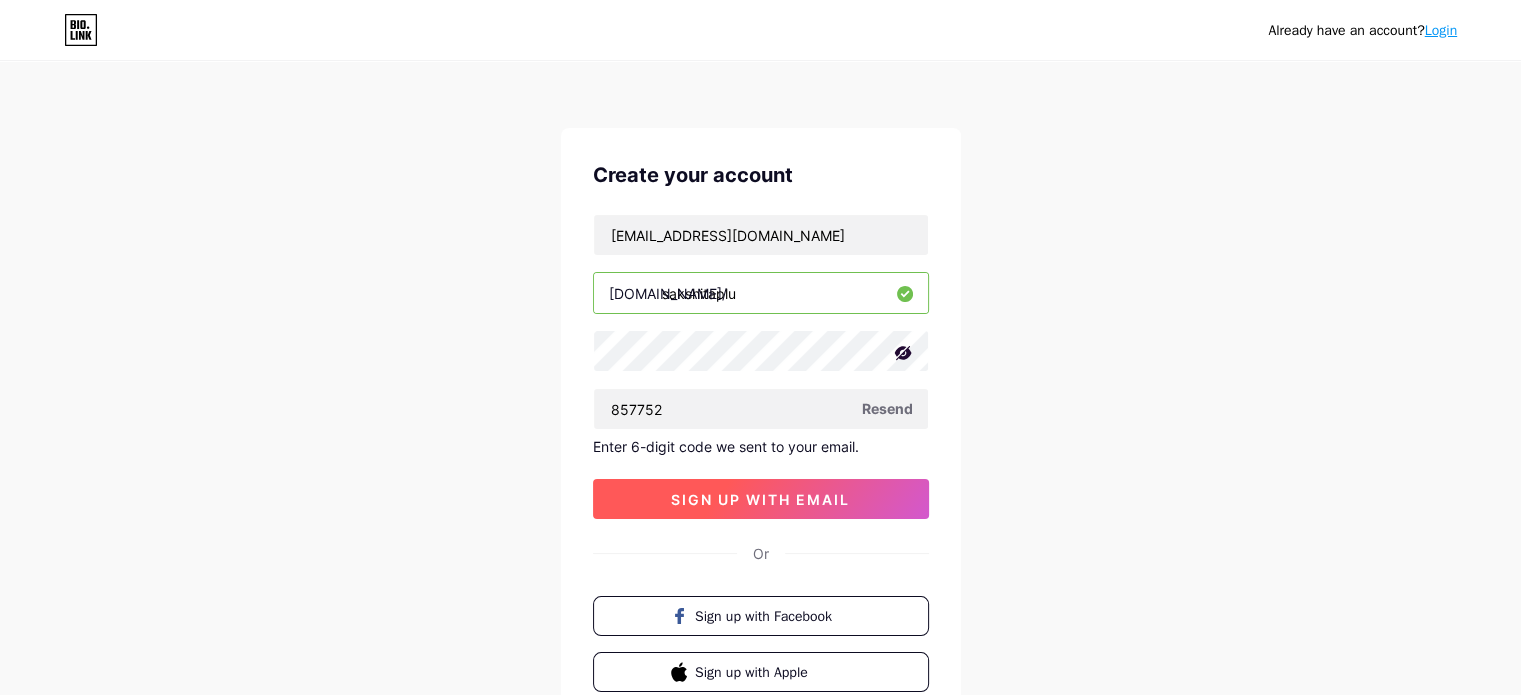 click on "sign up with email" at bounding box center [760, 499] 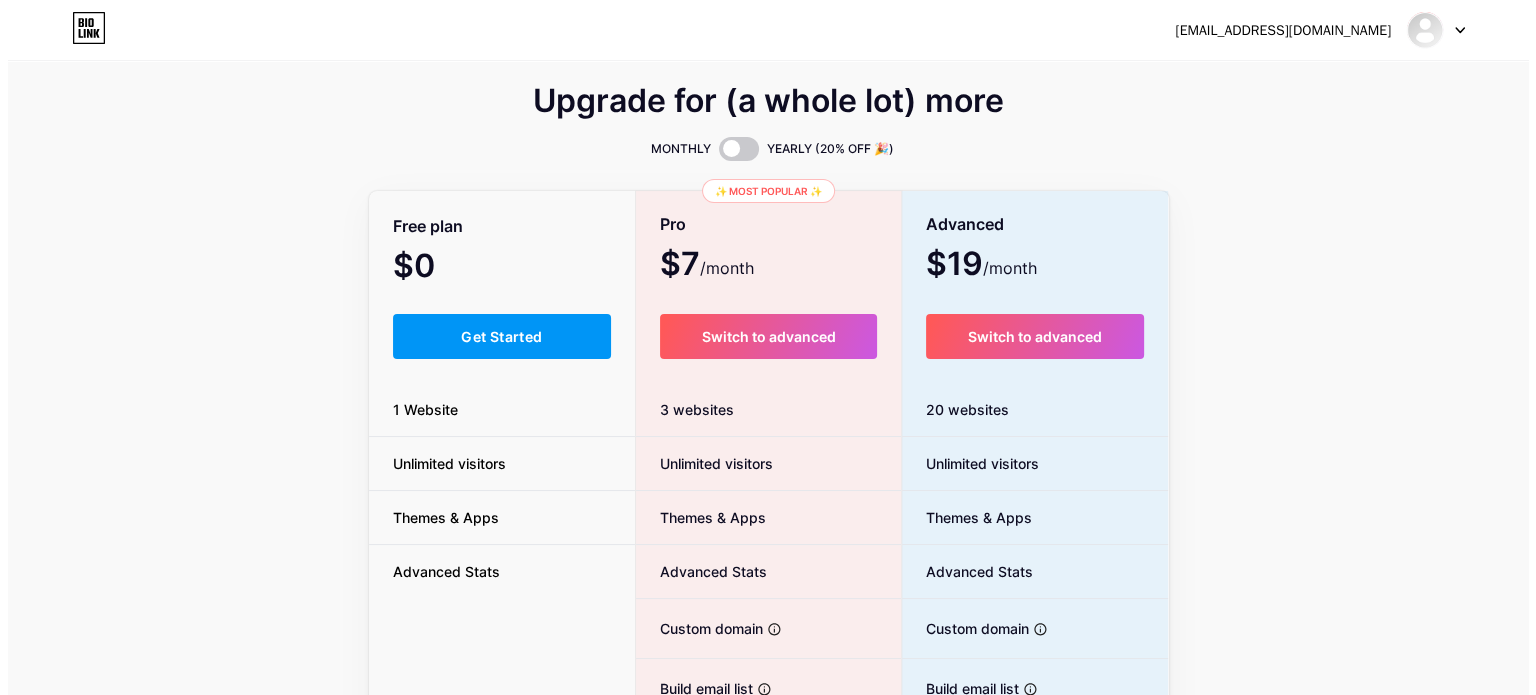 scroll, scrollTop: 0, scrollLeft: 0, axis: both 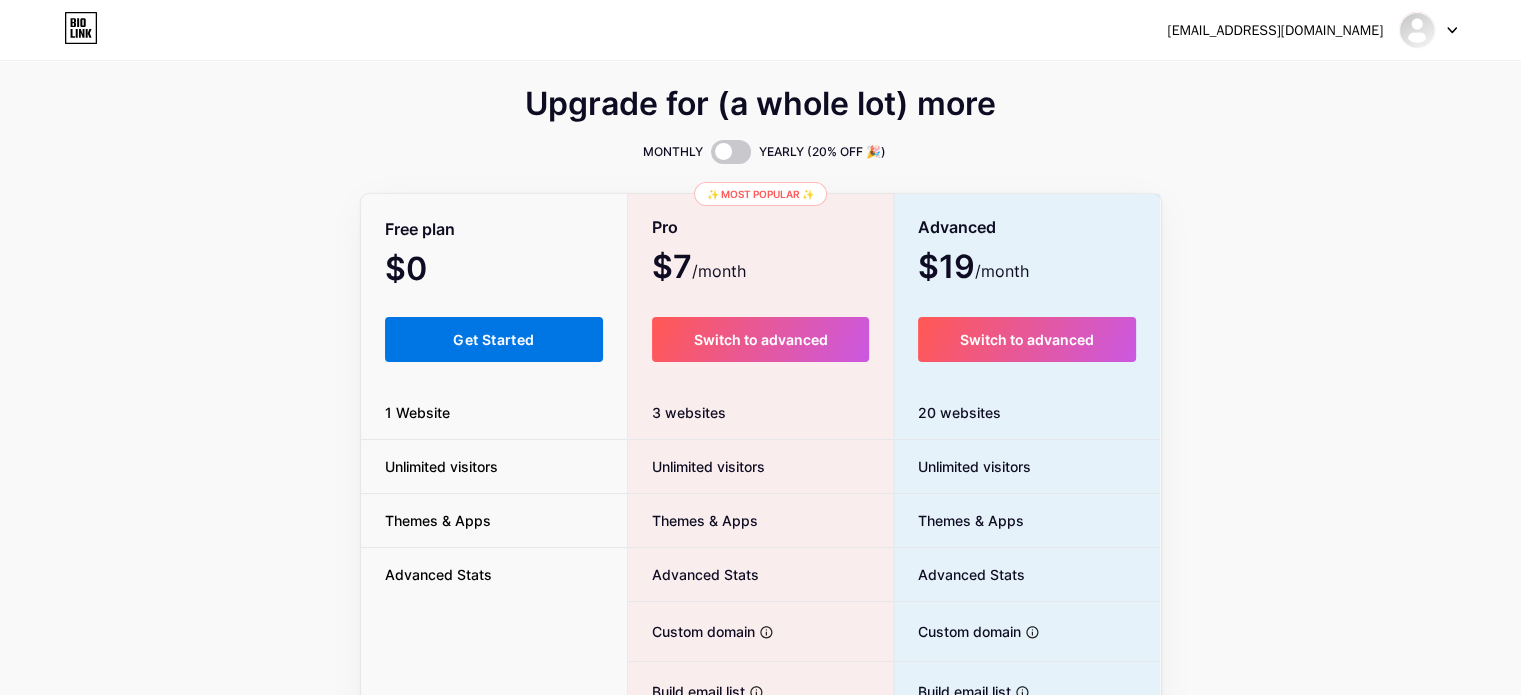 click on "Get Started" at bounding box center (494, 339) 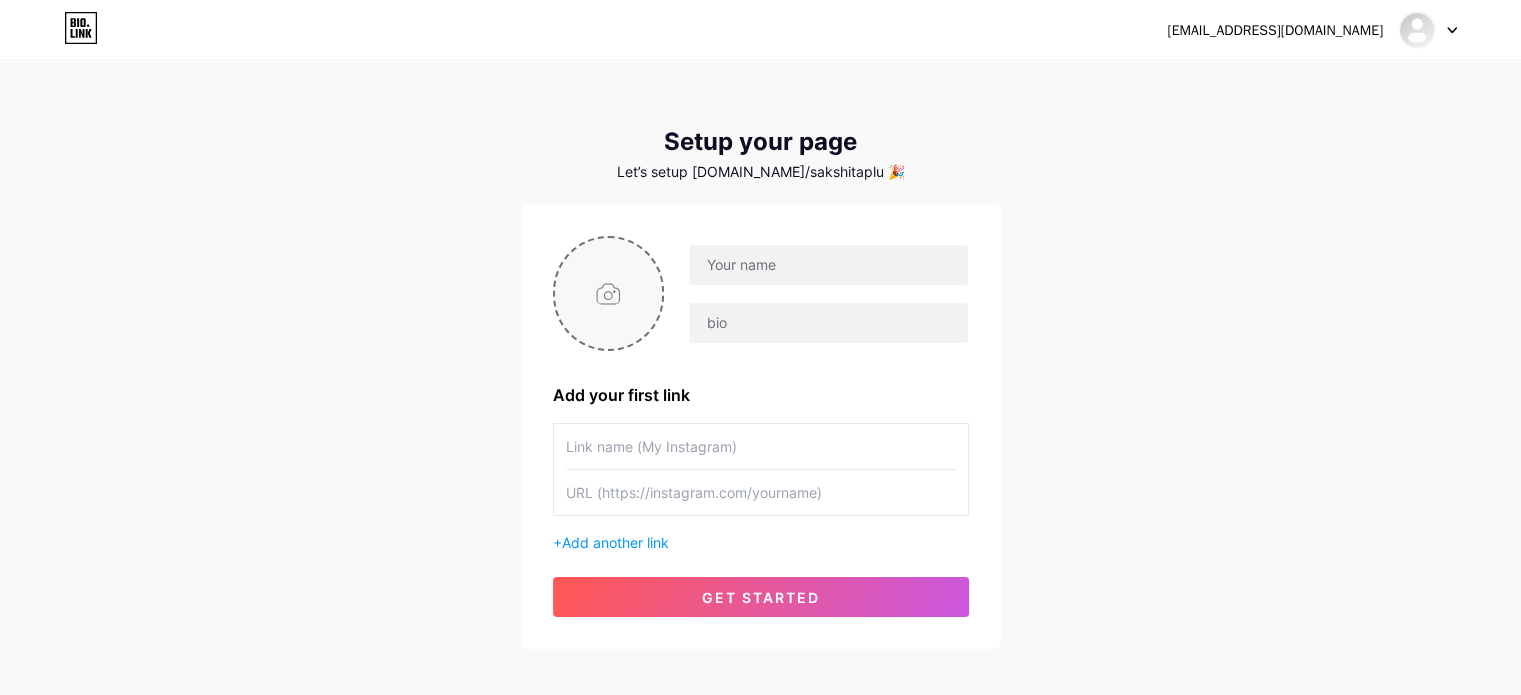 click at bounding box center [609, 293] 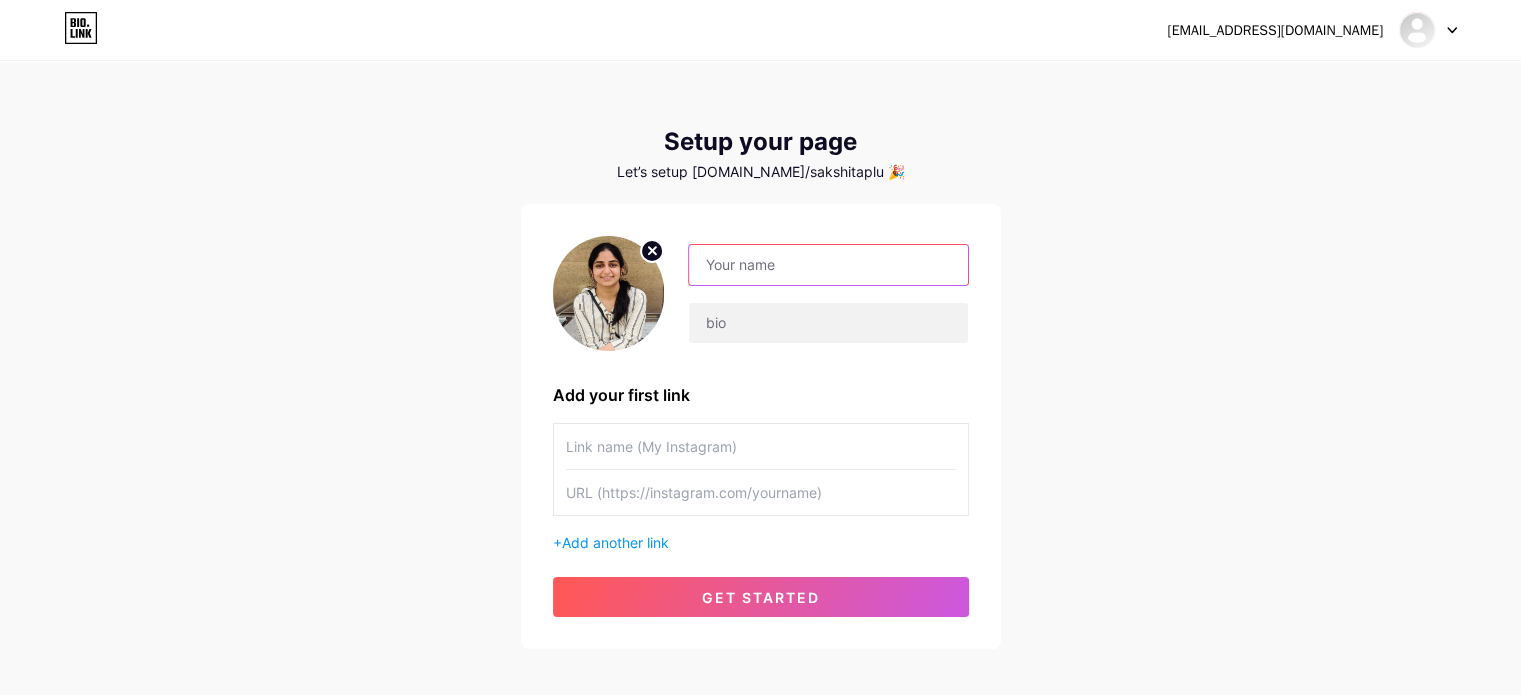 click at bounding box center [828, 265] 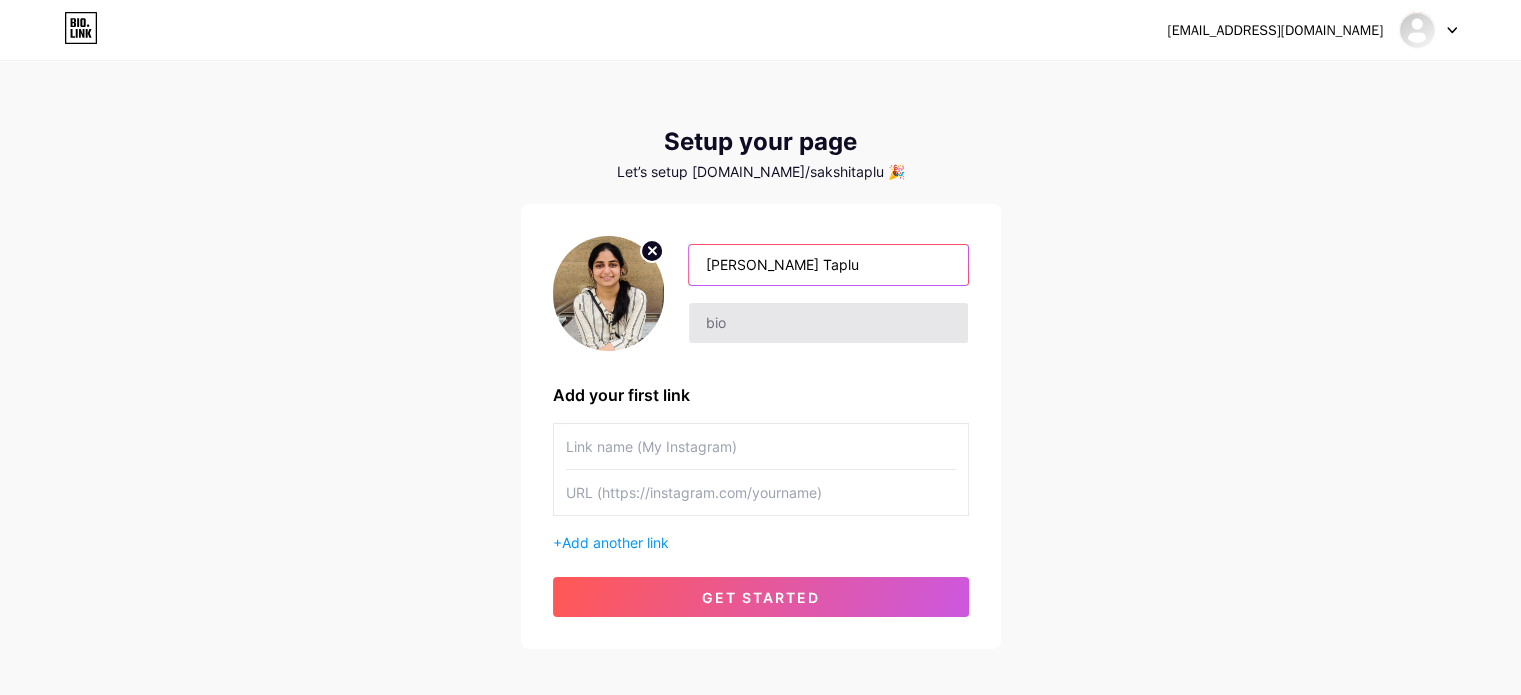type on "[PERSON_NAME] Taplu" 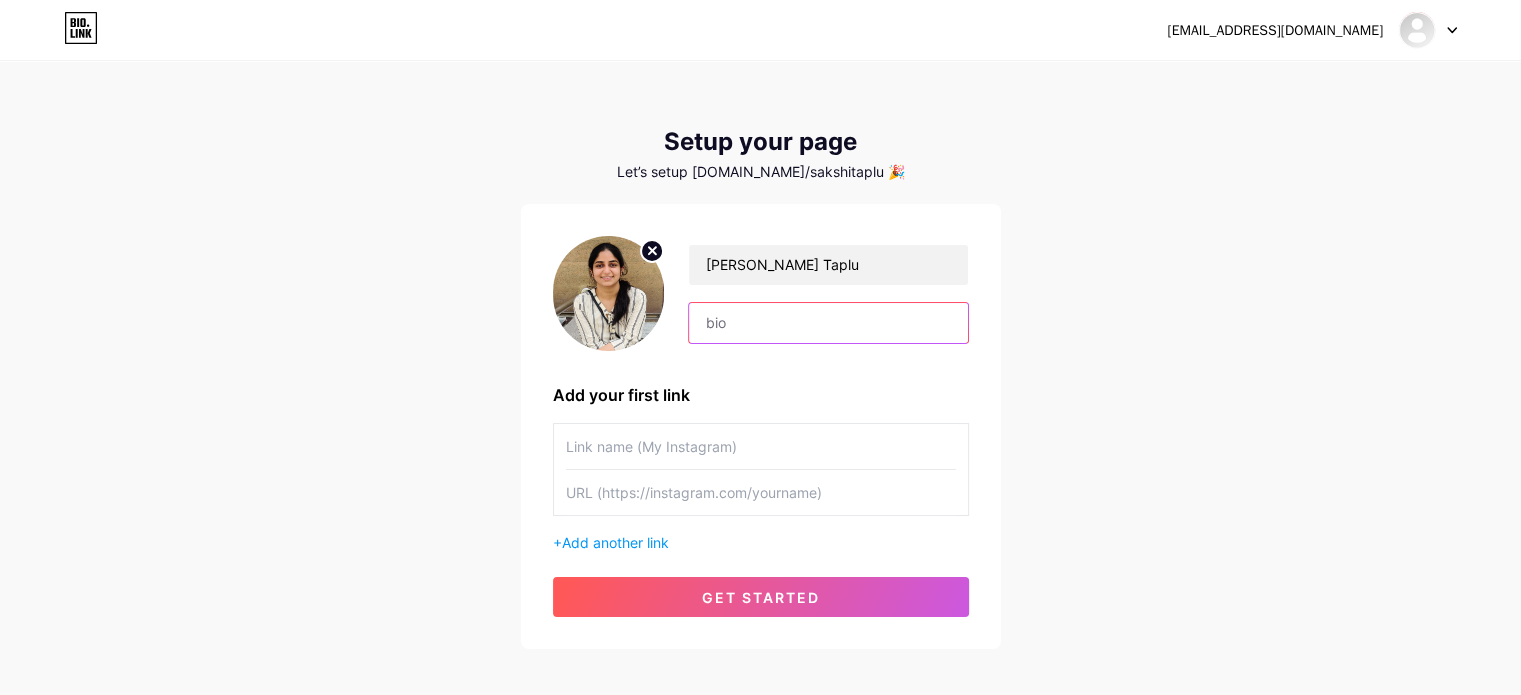 click at bounding box center [828, 323] 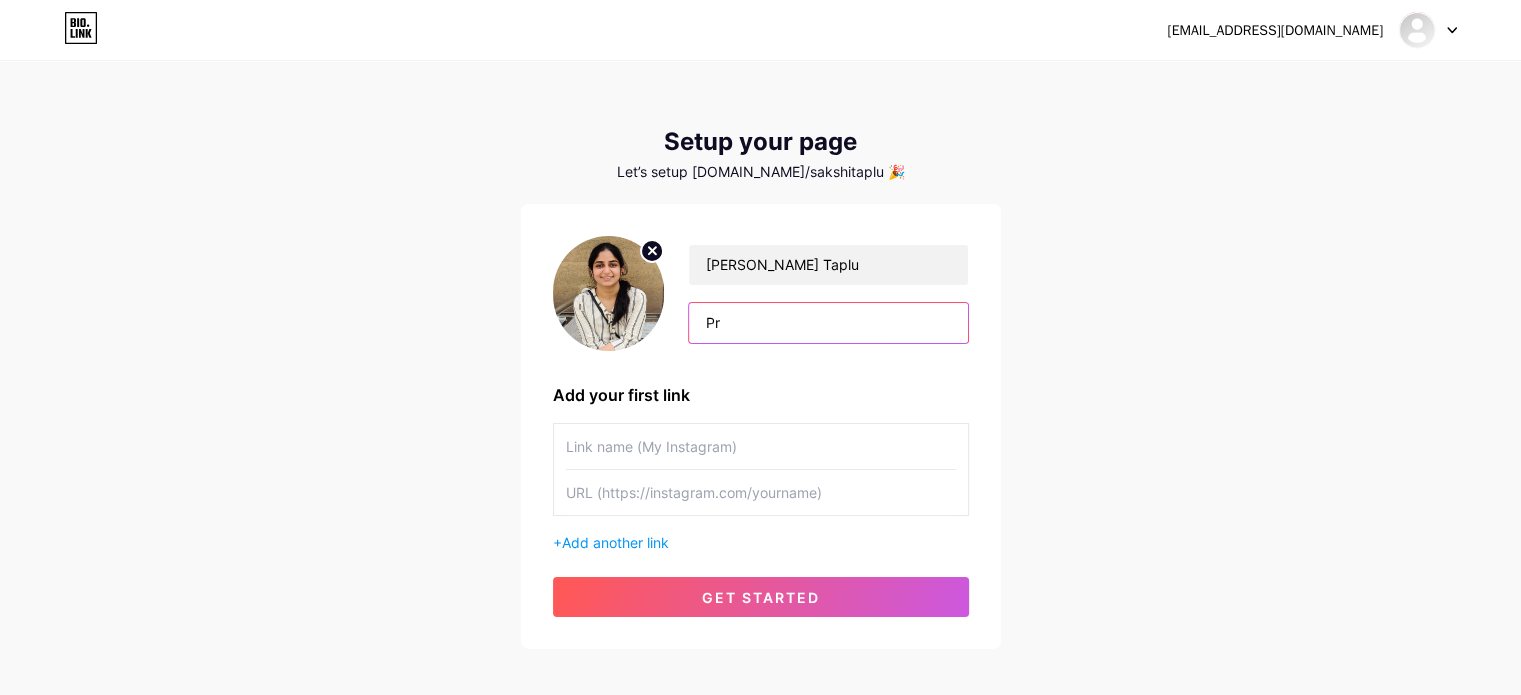 type on "P" 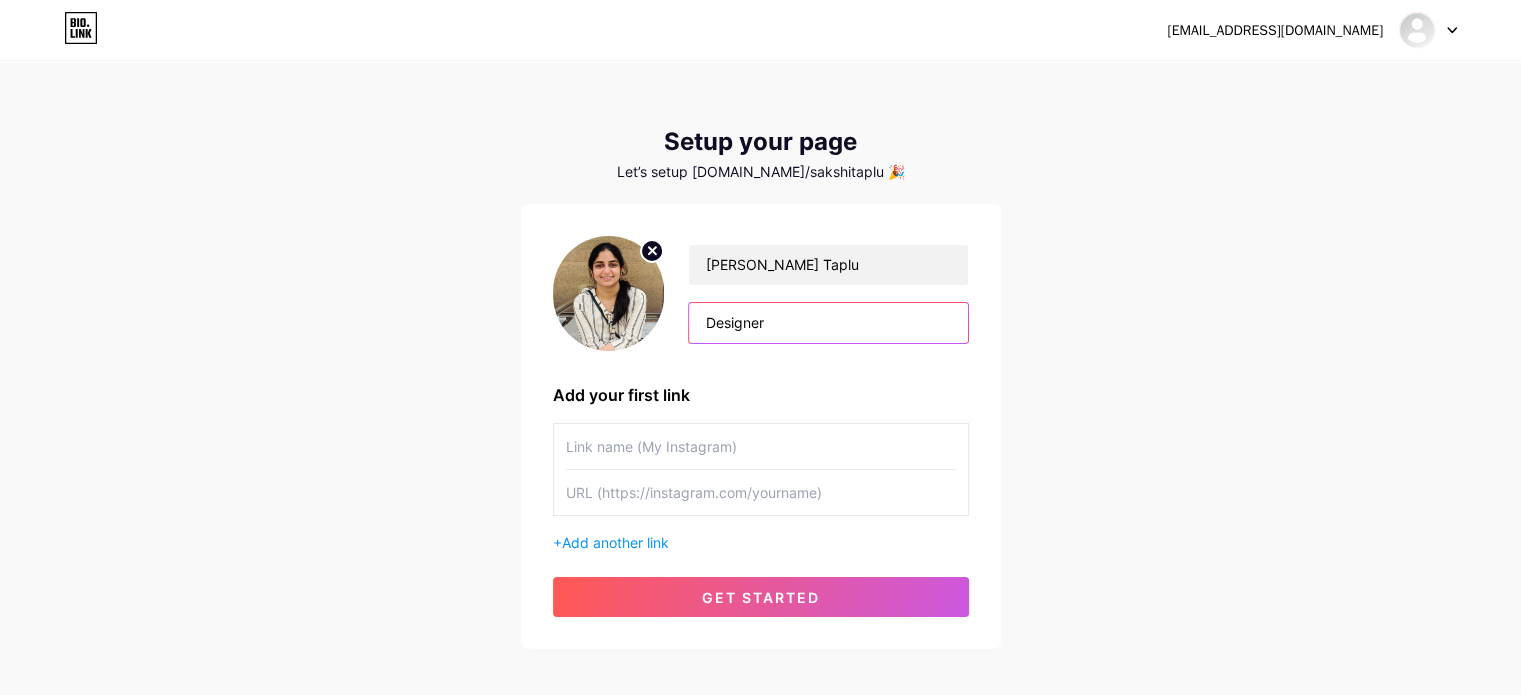 type on "Designer" 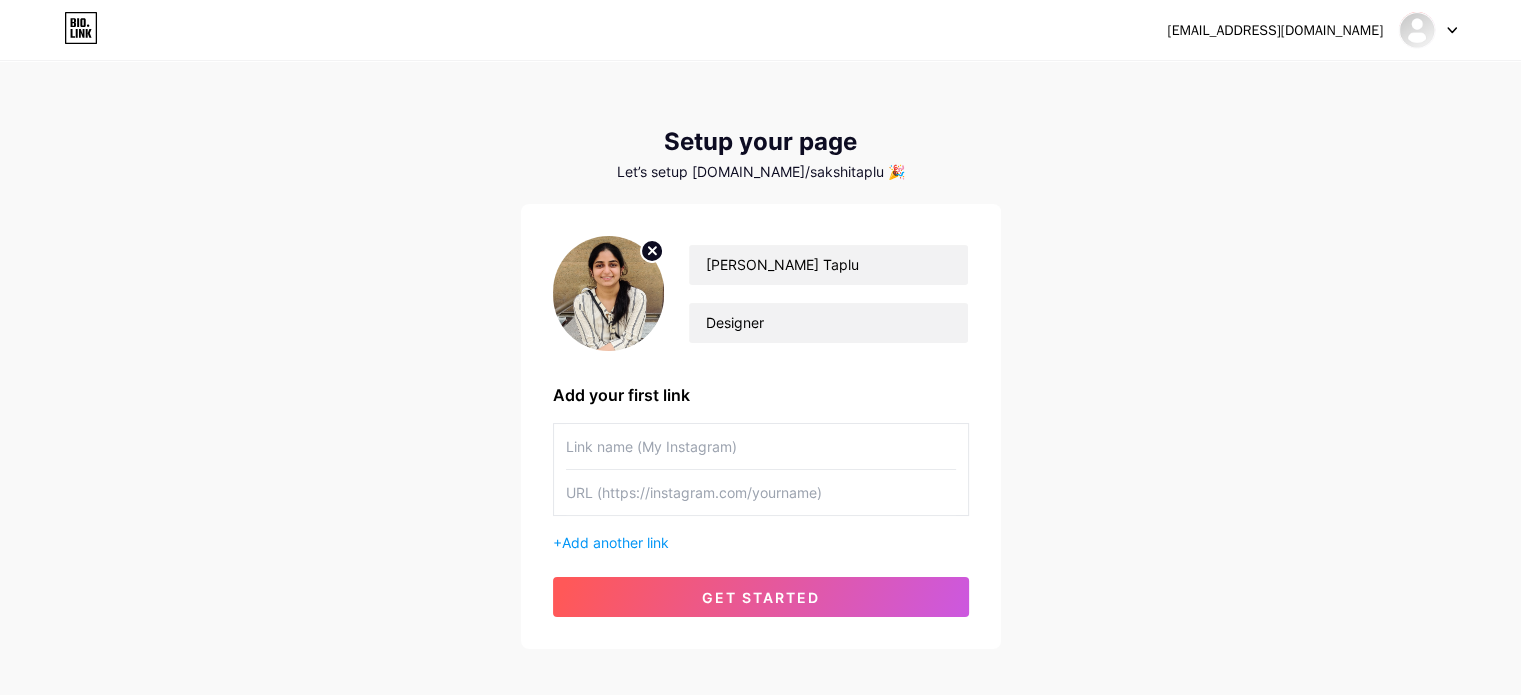 click at bounding box center [761, 446] 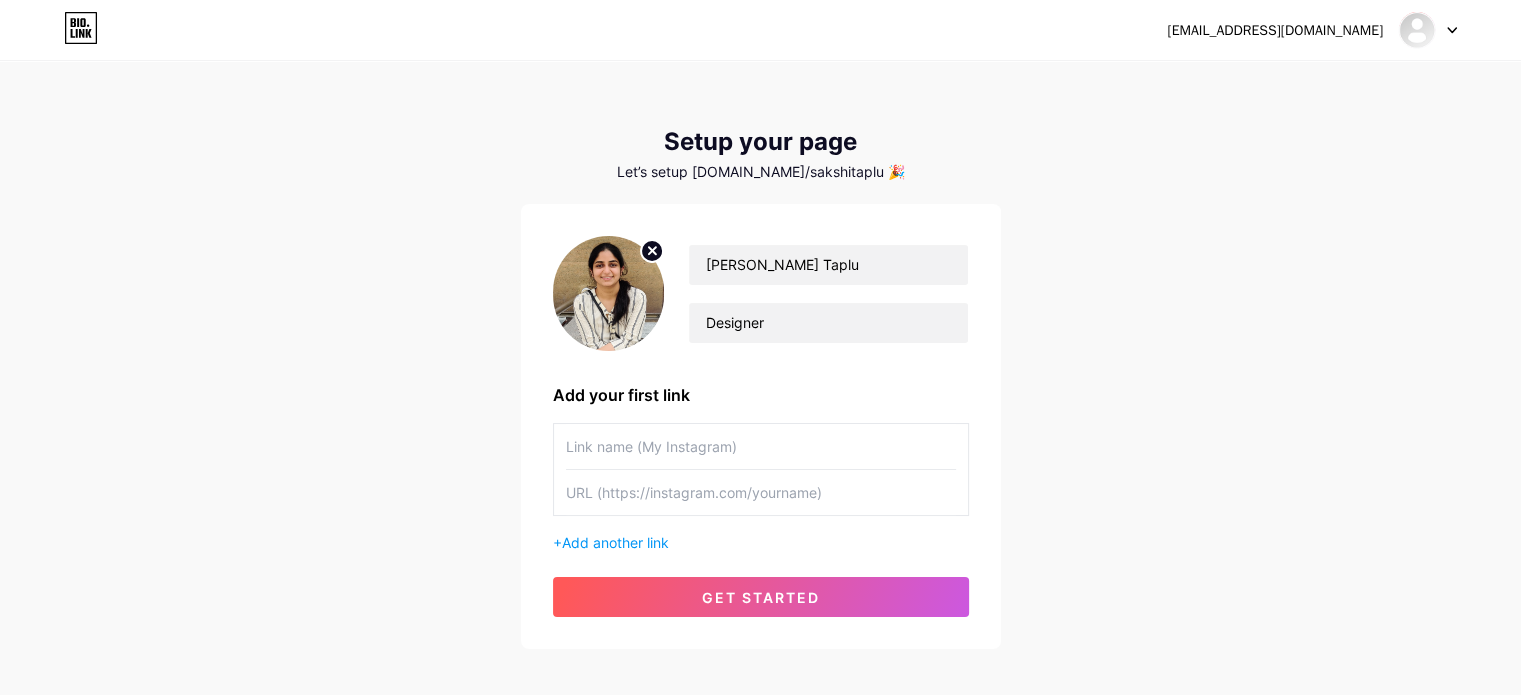 click at bounding box center [761, 492] 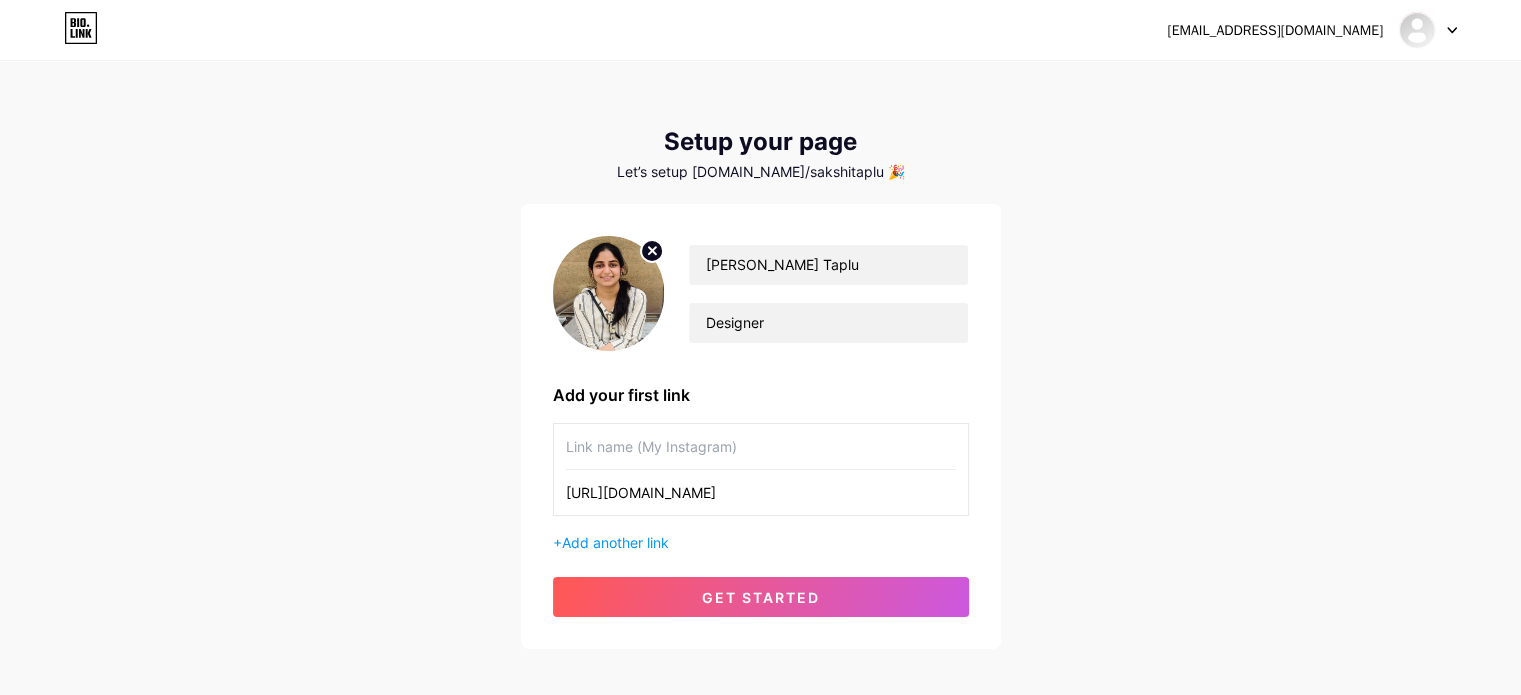 type on "[URL][DOMAIN_NAME]" 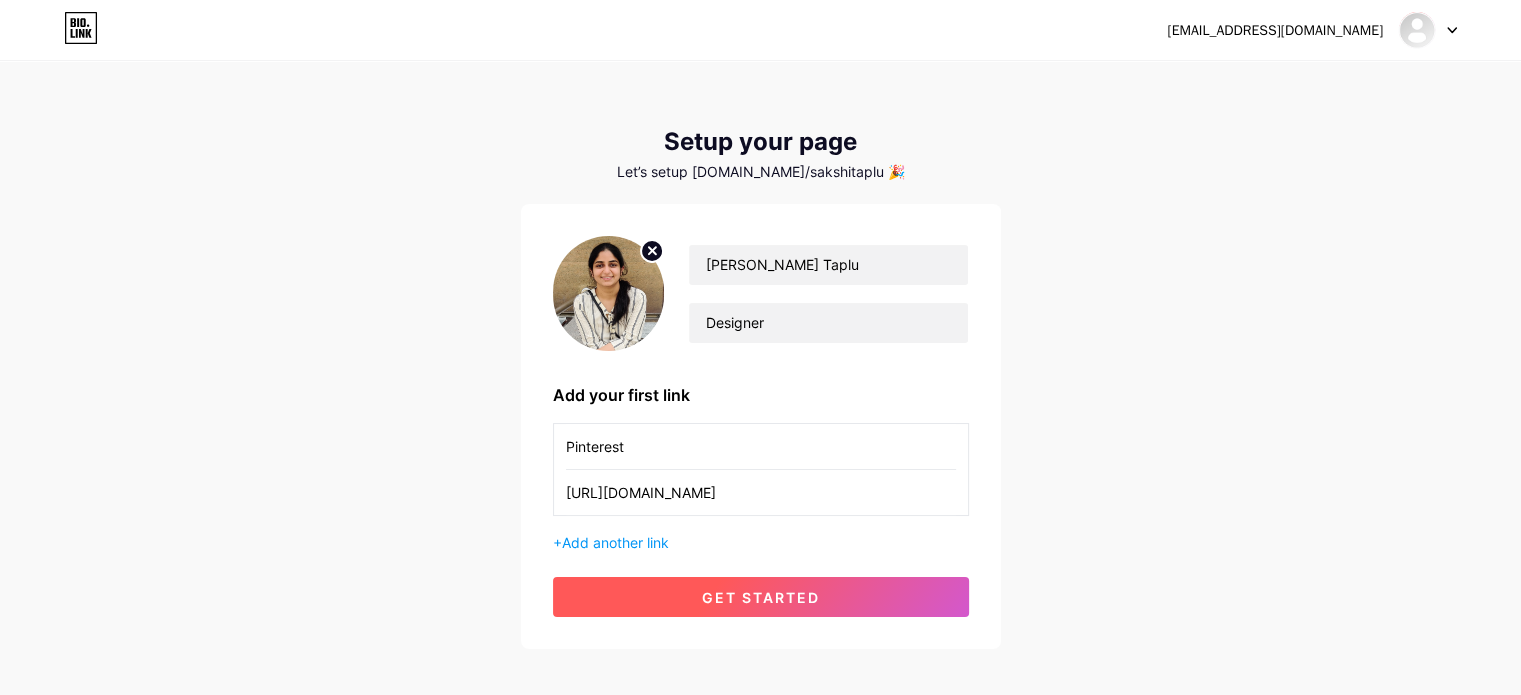 type on "Pinterest" 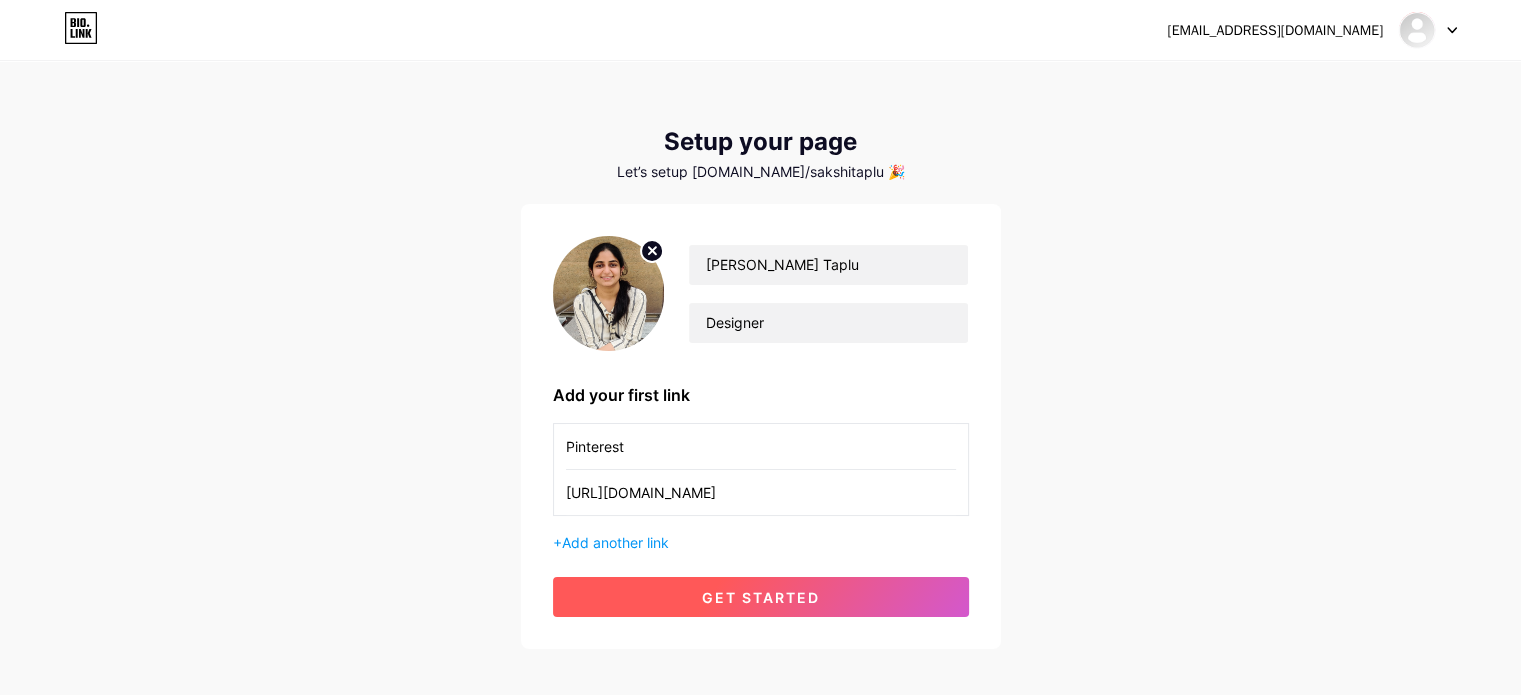 click on "get started" at bounding box center [761, 597] 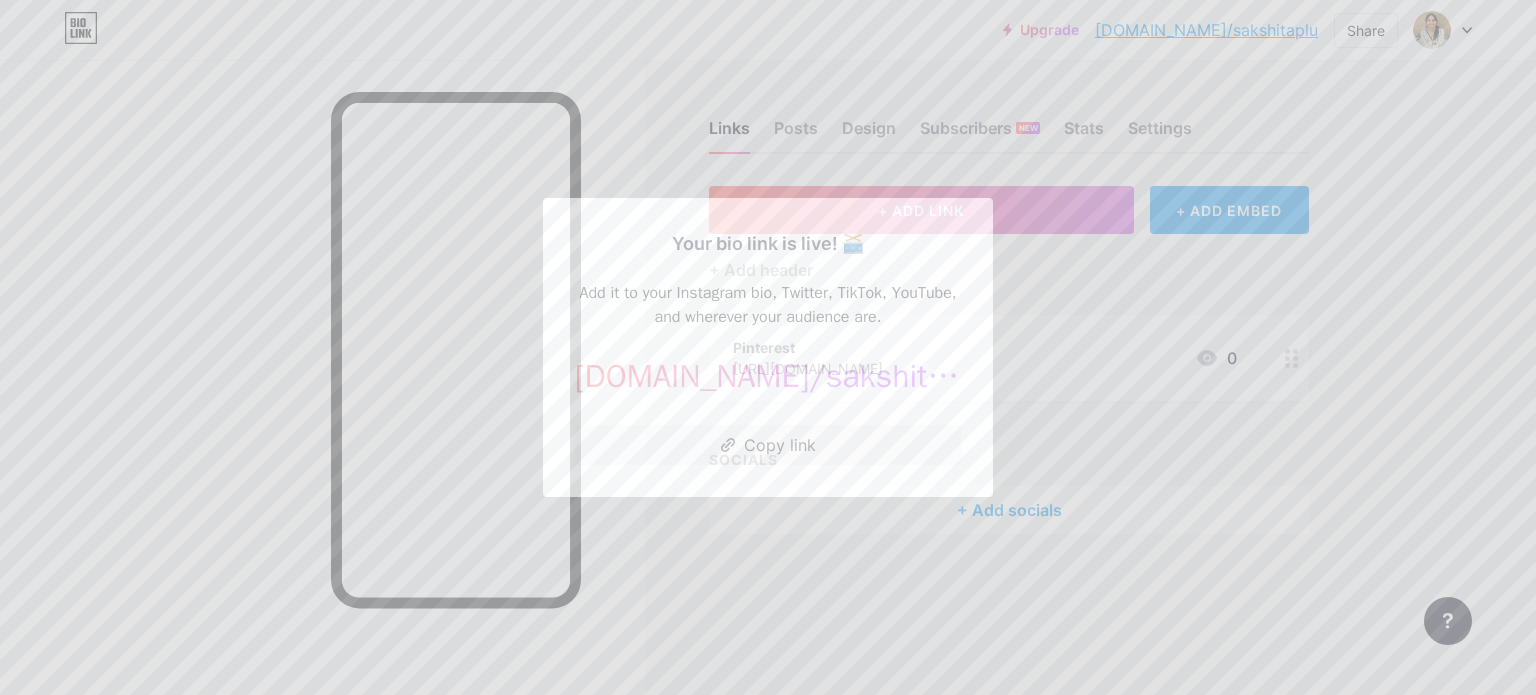 click at bounding box center [768, 347] 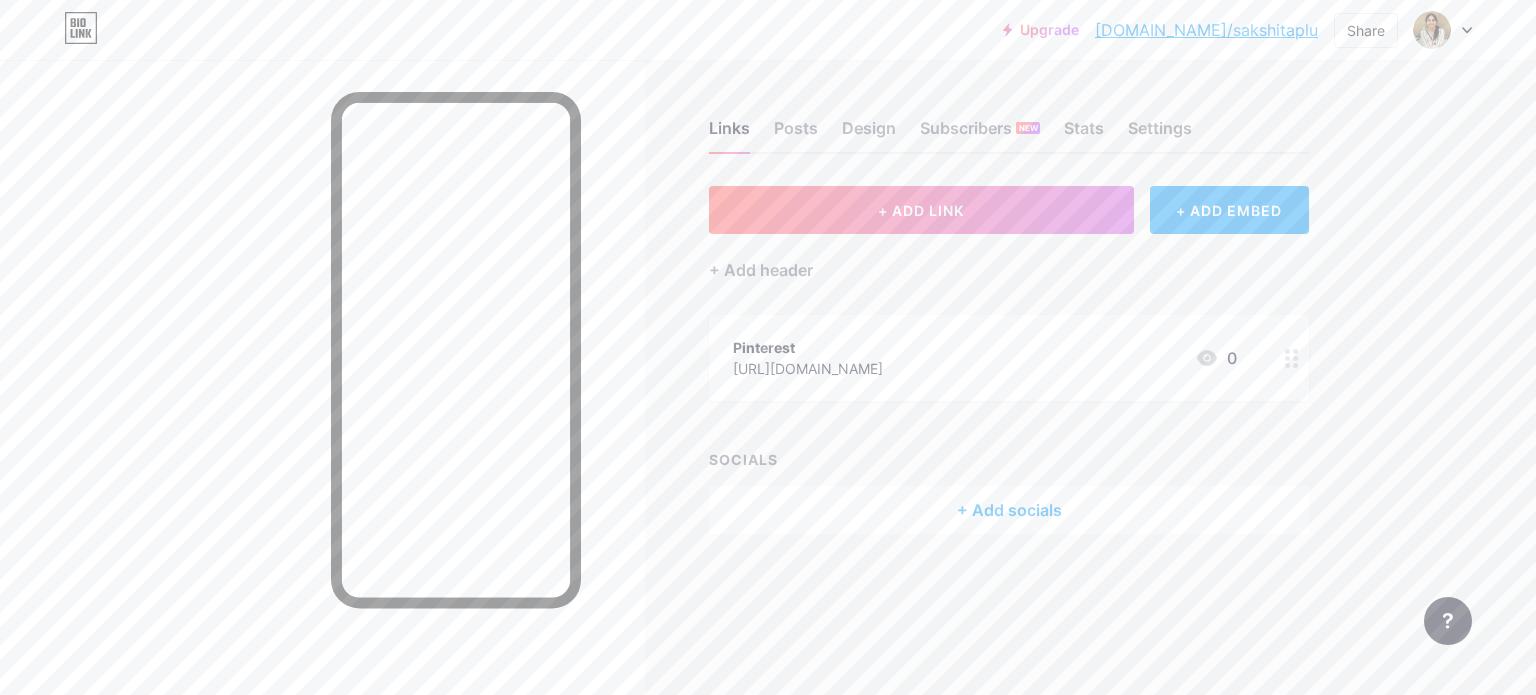 click on "+ Add header" at bounding box center [1009, 258] 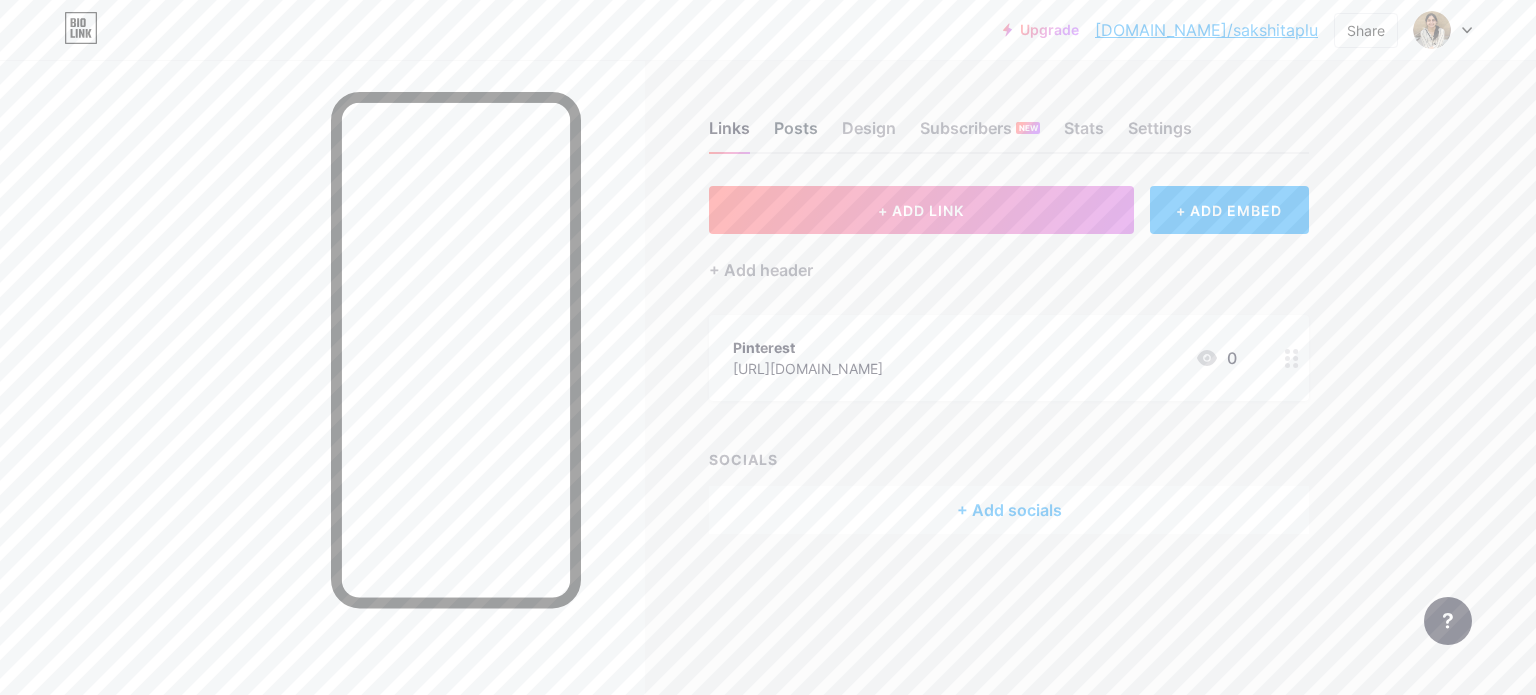 click on "Posts" at bounding box center [796, 134] 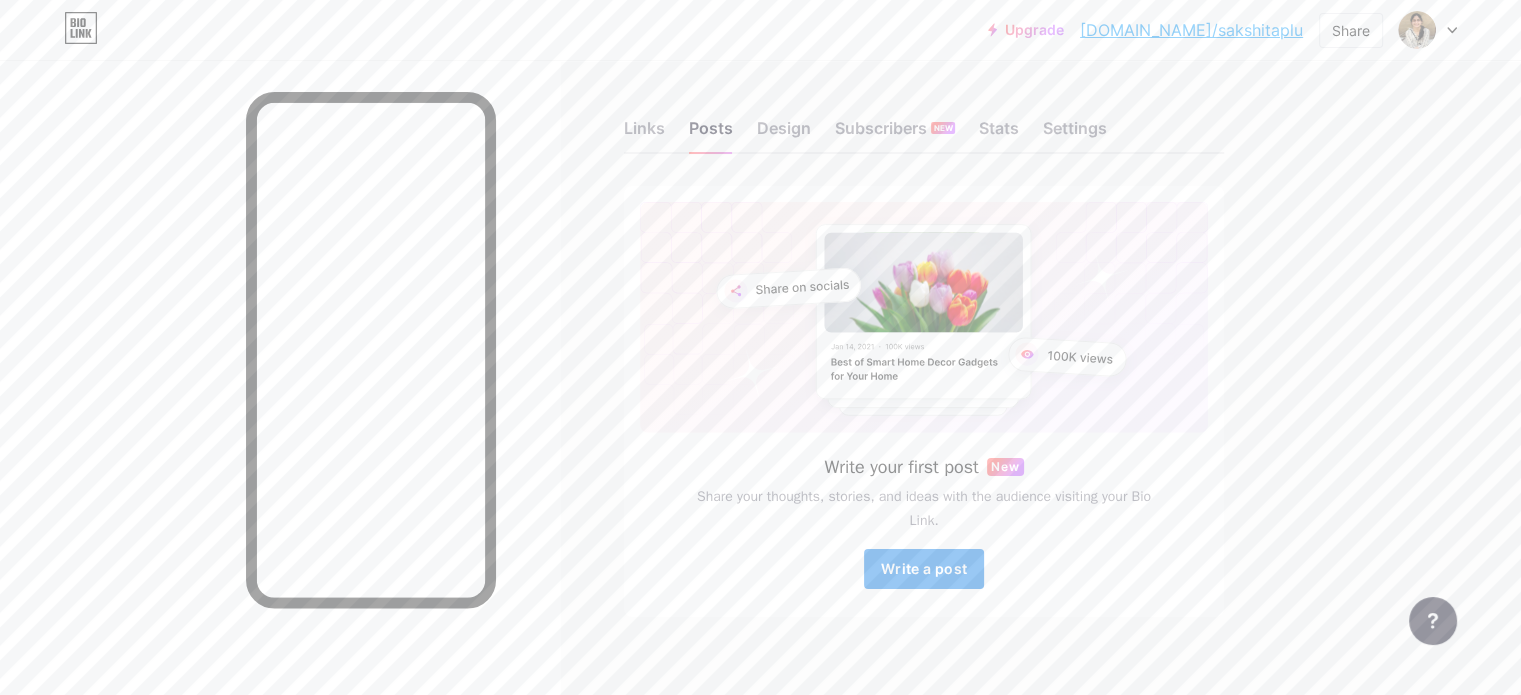 click on "Write a post" at bounding box center [924, 569] 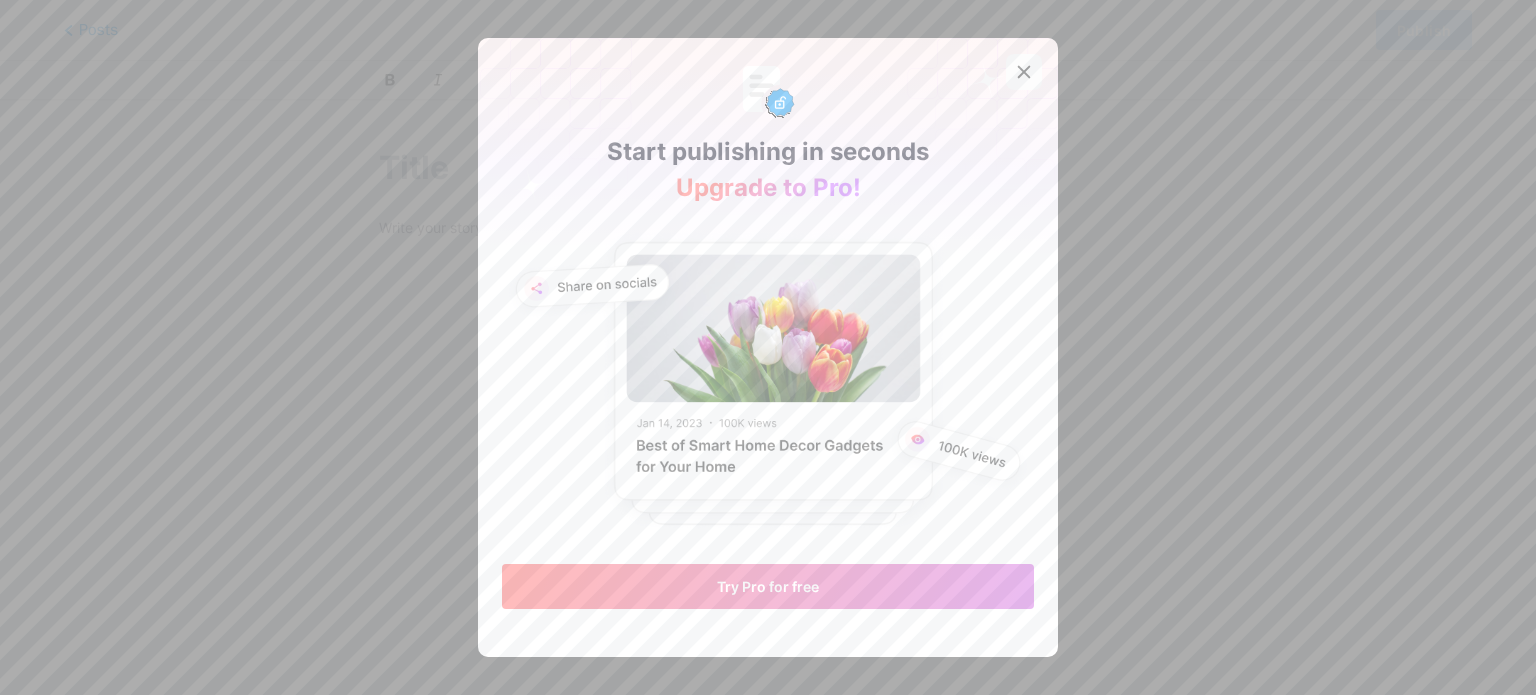 click at bounding box center [1024, 72] 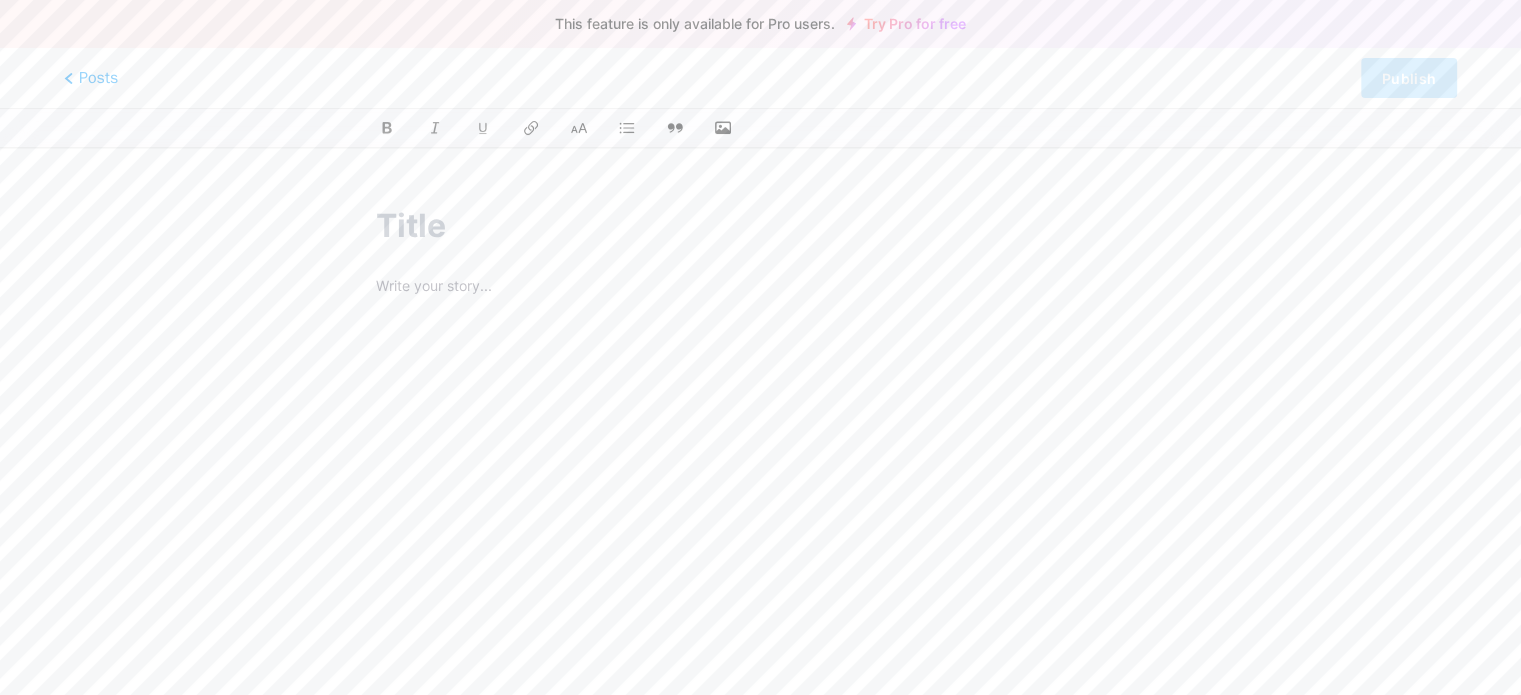 click at bounding box center [760, 492] 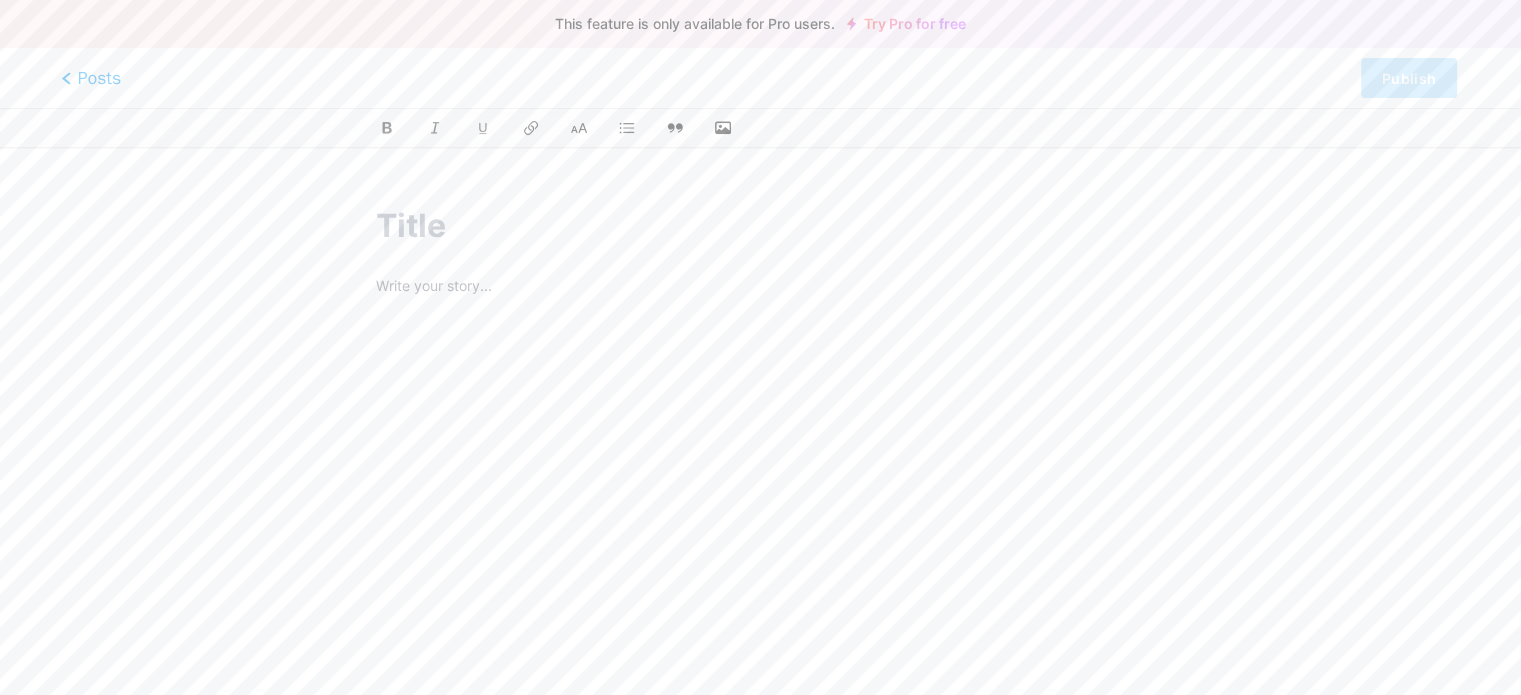 click on "Posts" at bounding box center (91, 78) 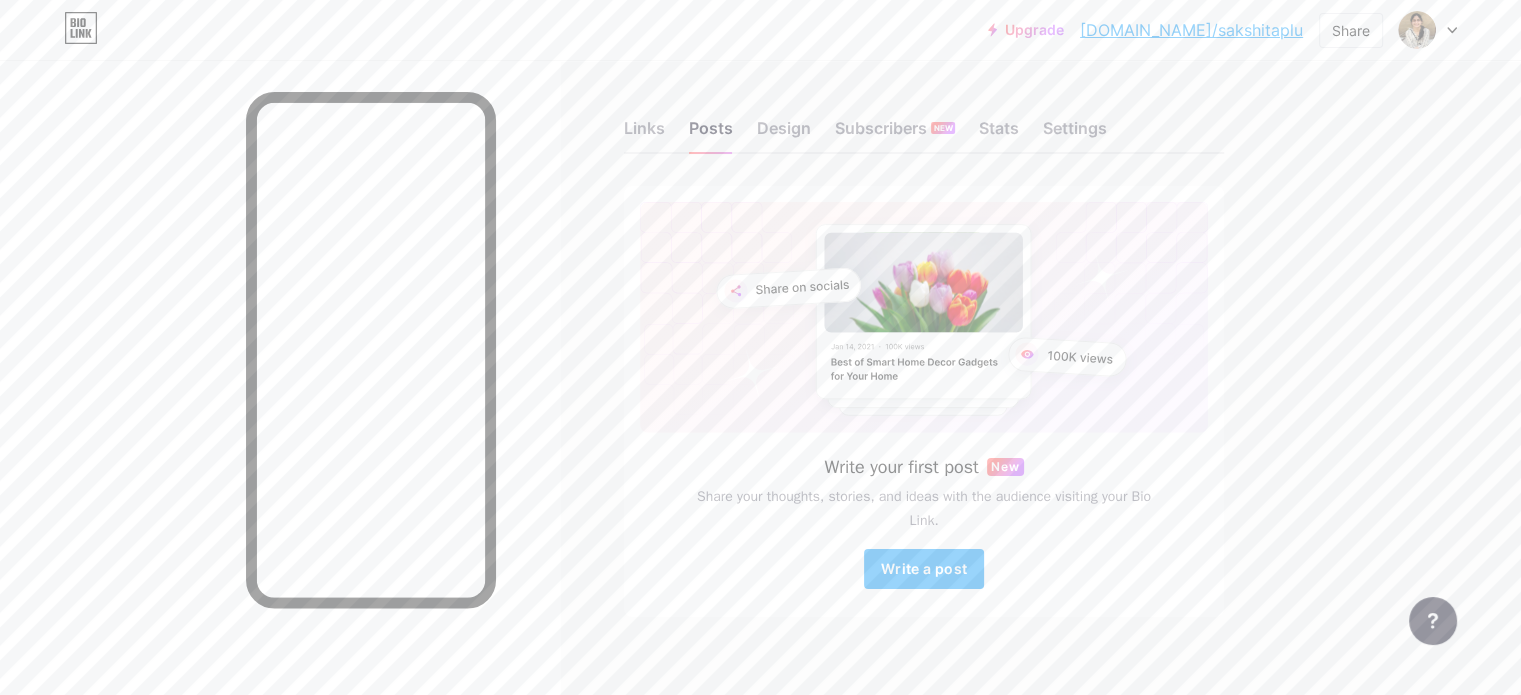 click on "Links
Posts
Design
Subscribers
NEW
Stats
Settings" at bounding box center [924, 119] 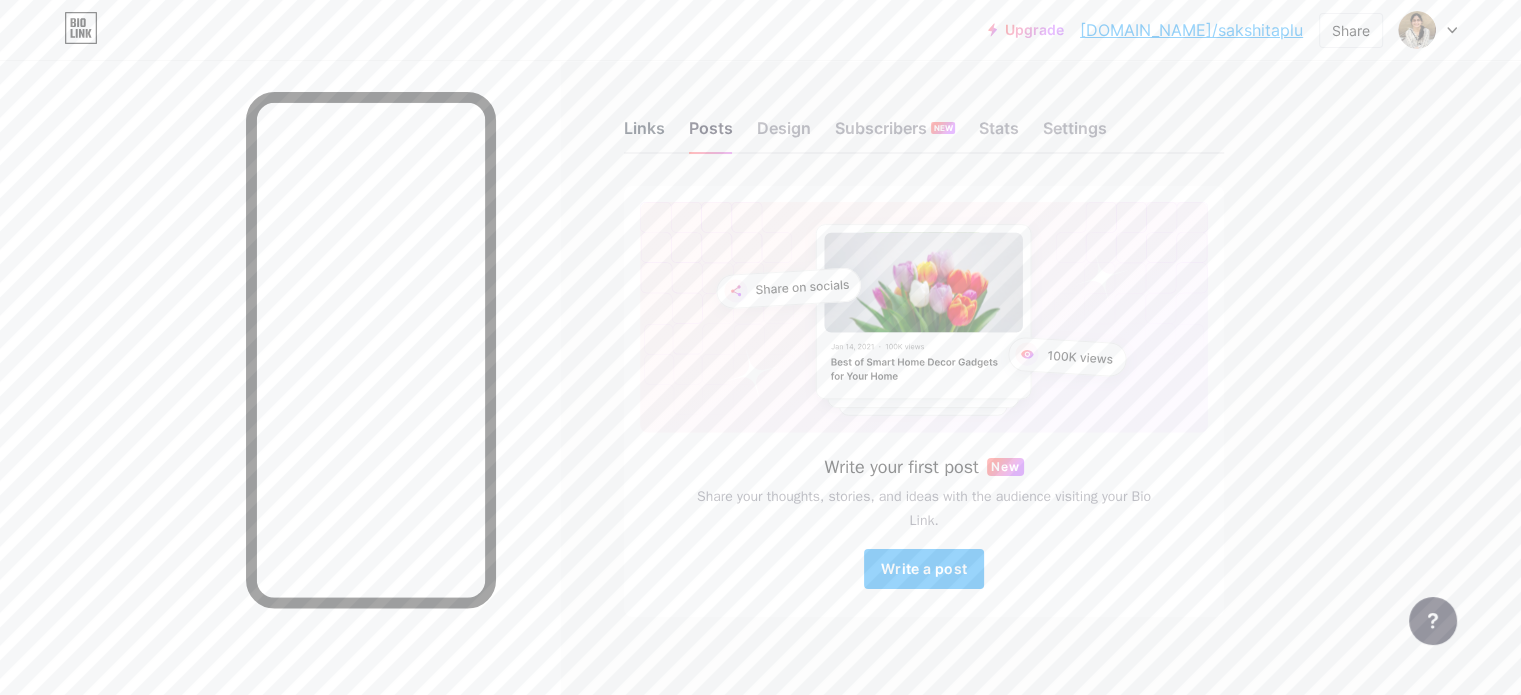 click on "Links" at bounding box center [644, 134] 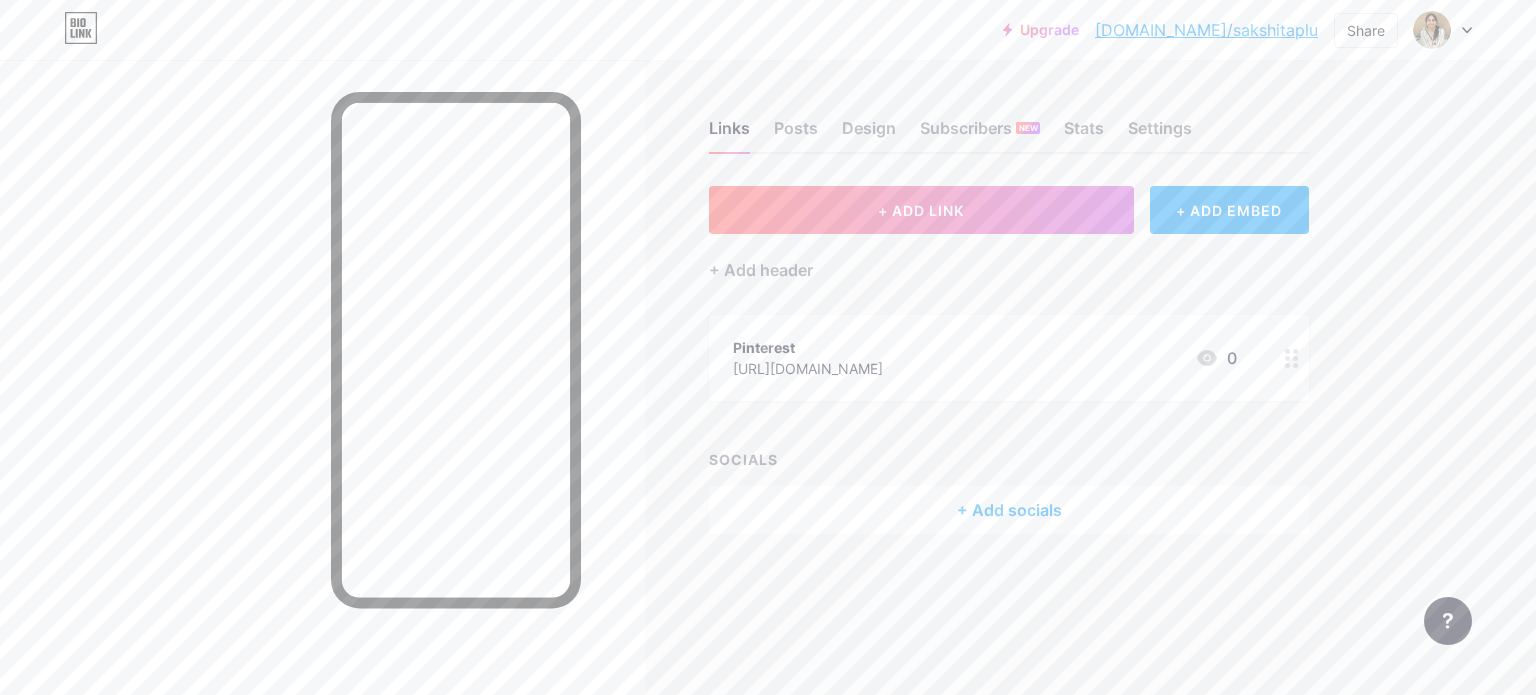 click on "+ Add socials" at bounding box center [1009, 510] 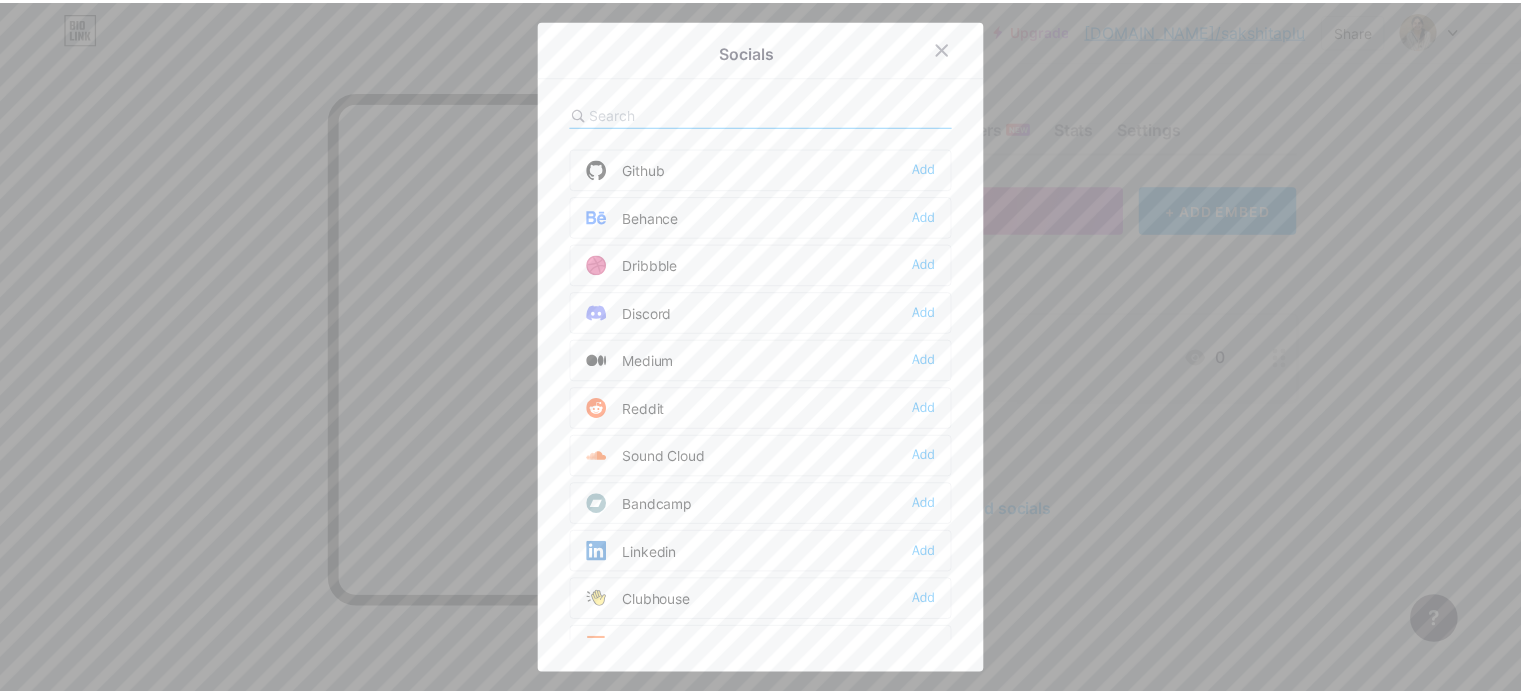 scroll, scrollTop: 478, scrollLeft: 0, axis: vertical 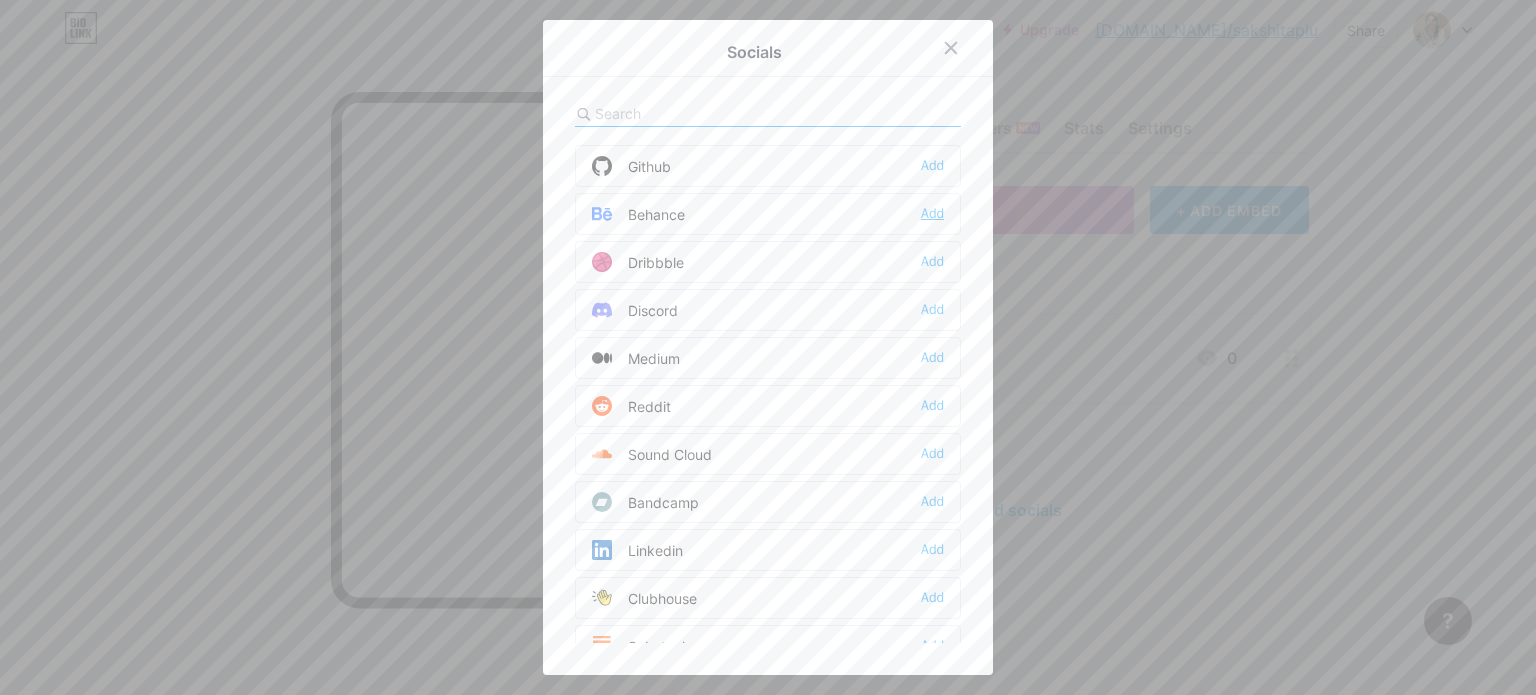 click on "Add" at bounding box center (932, 214) 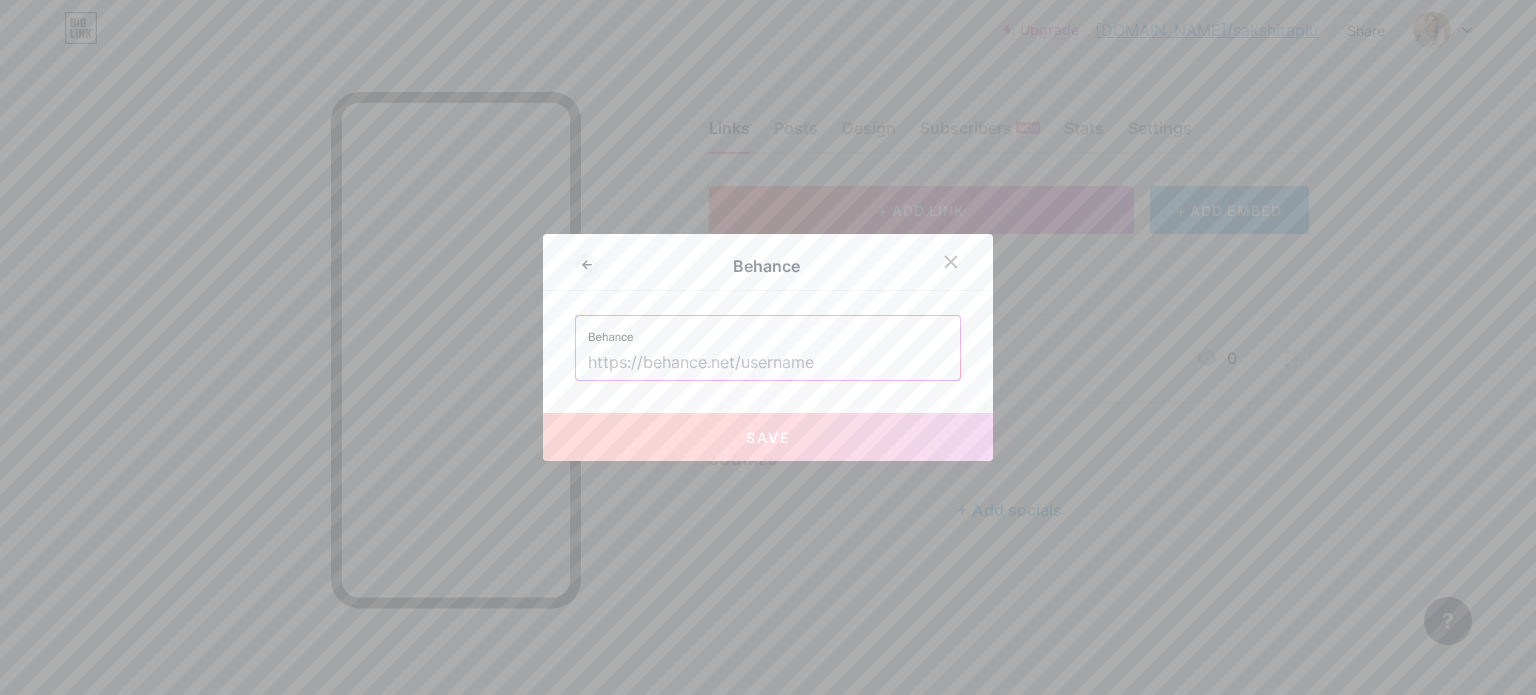 click at bounding box center [768, 363] 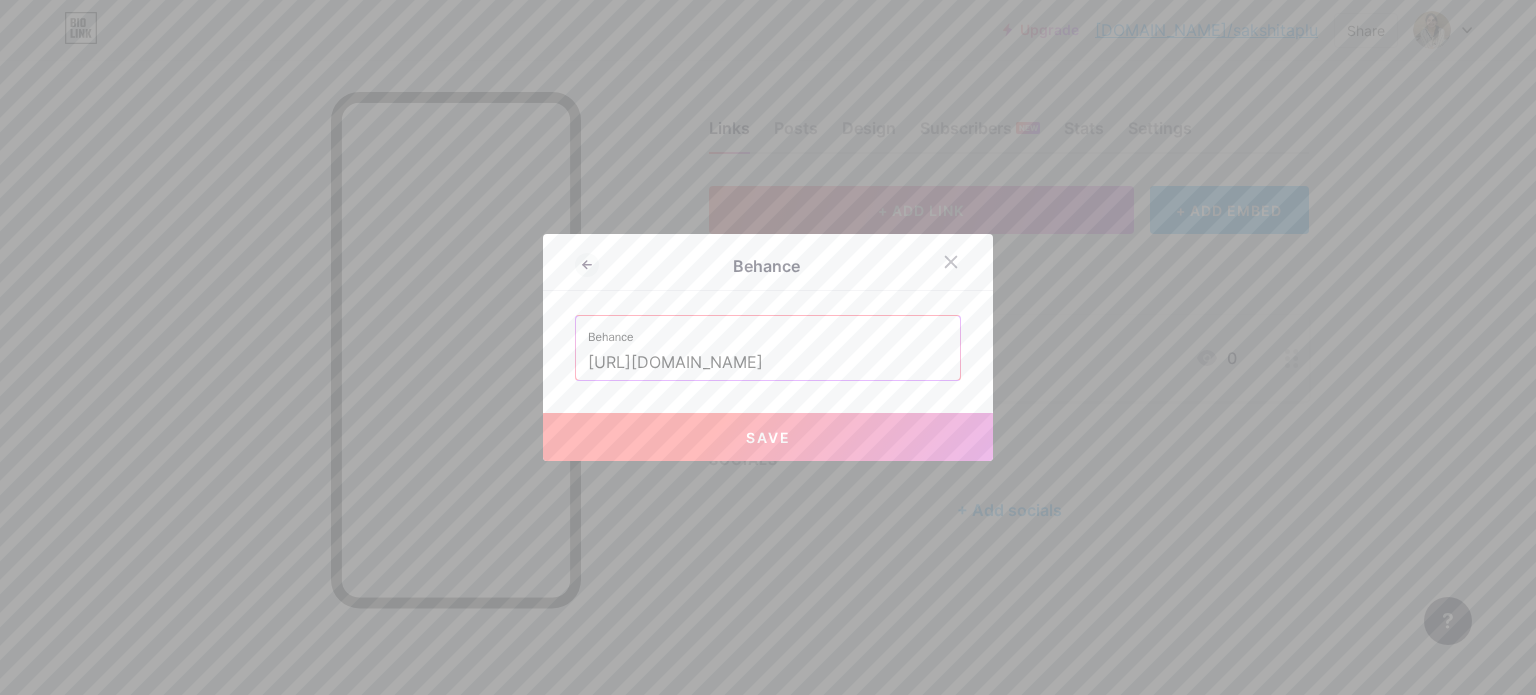 type on "[URL][DOMAIN_NAME]" 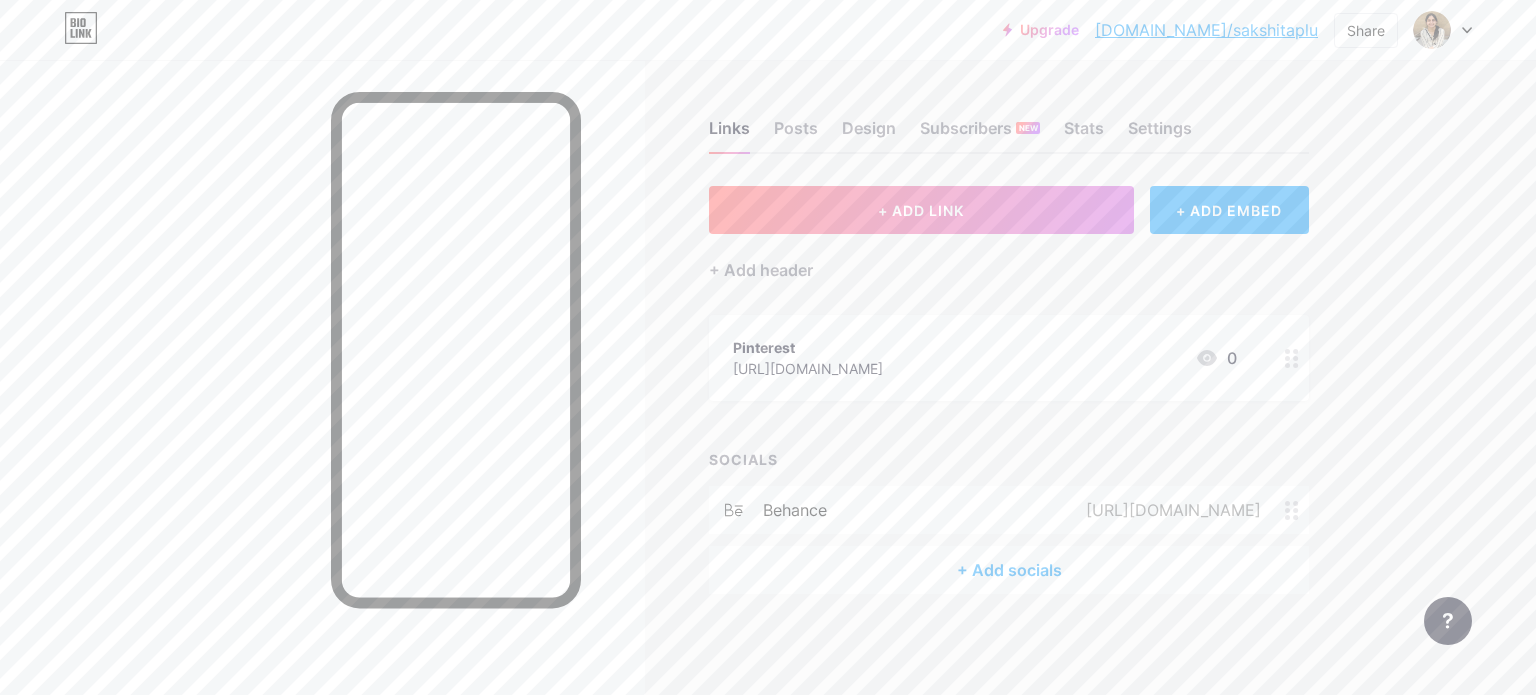 click on "[URL][DOMAIN_NAME]" at bounding box center (1169, 510) 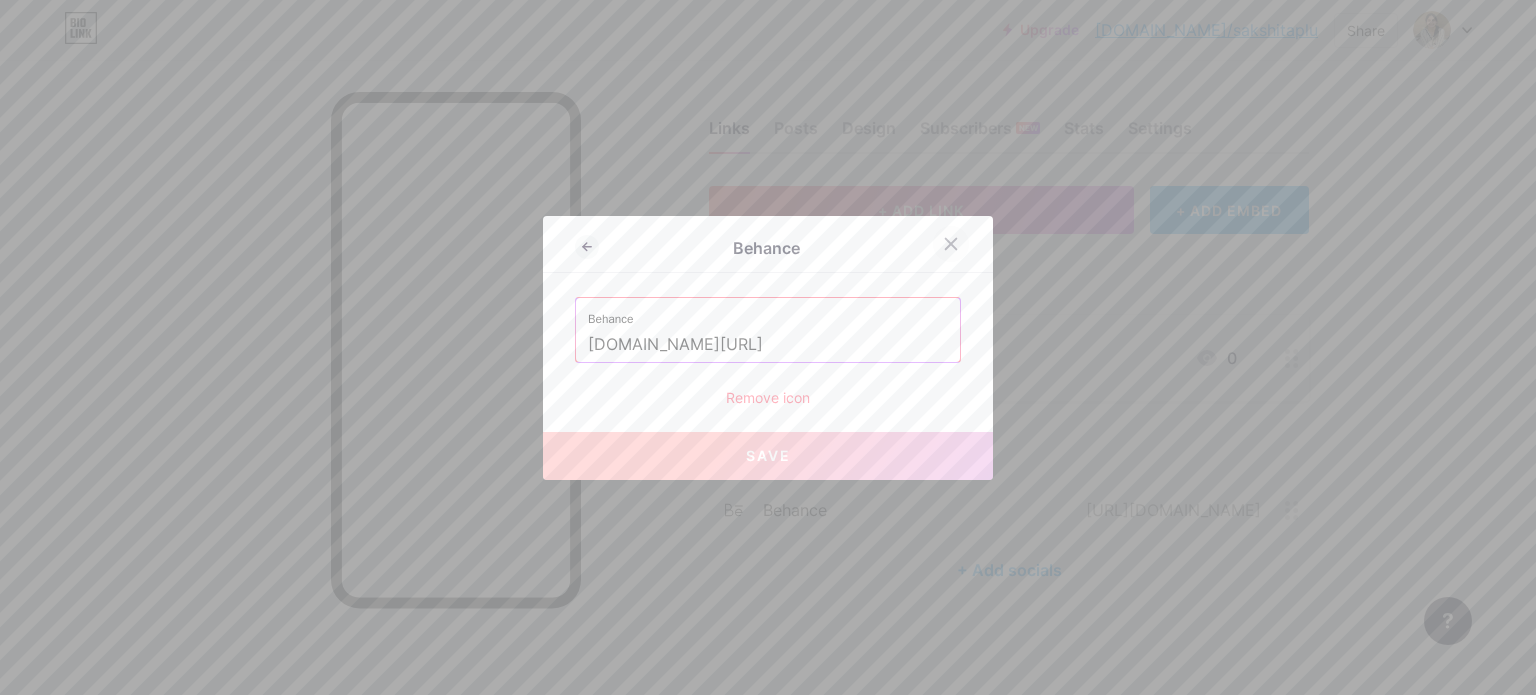 click 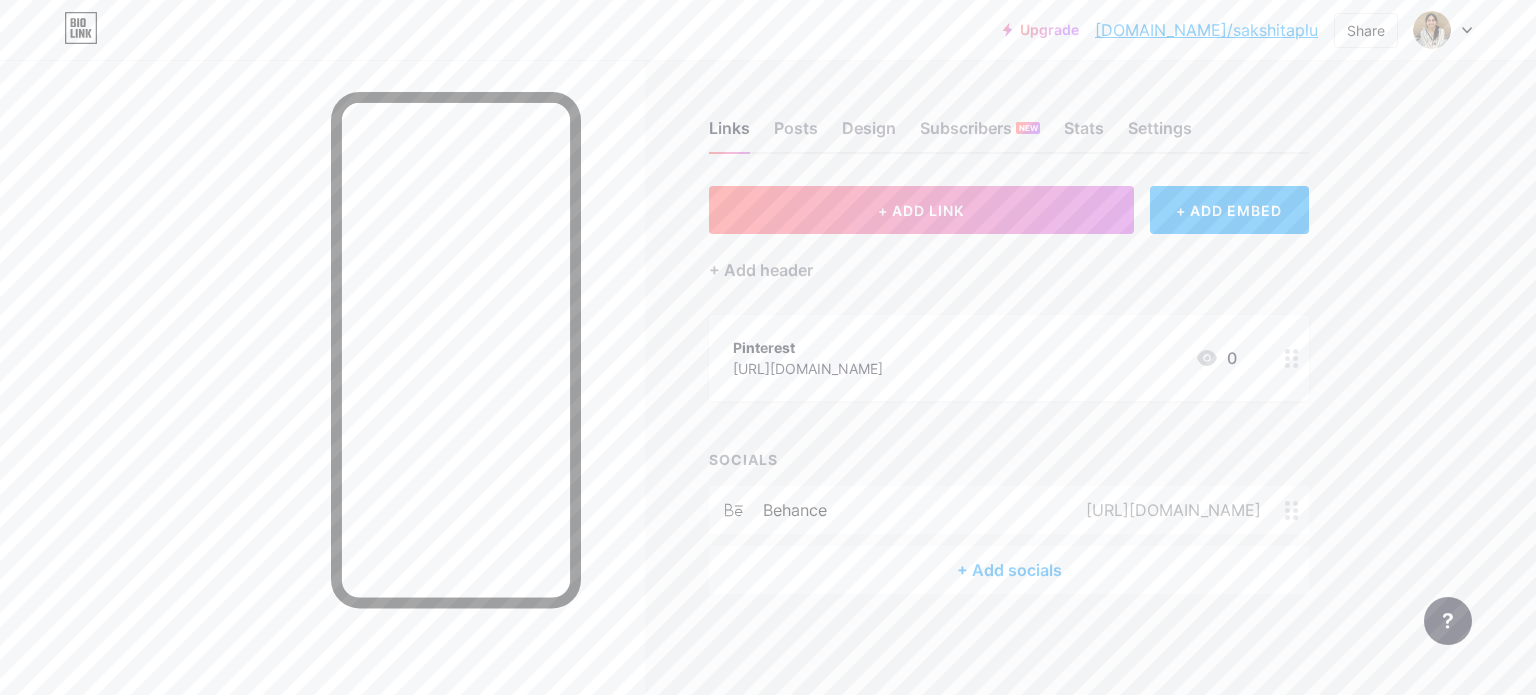 click on "SOCIALS" at bounding box center [1009, 459] 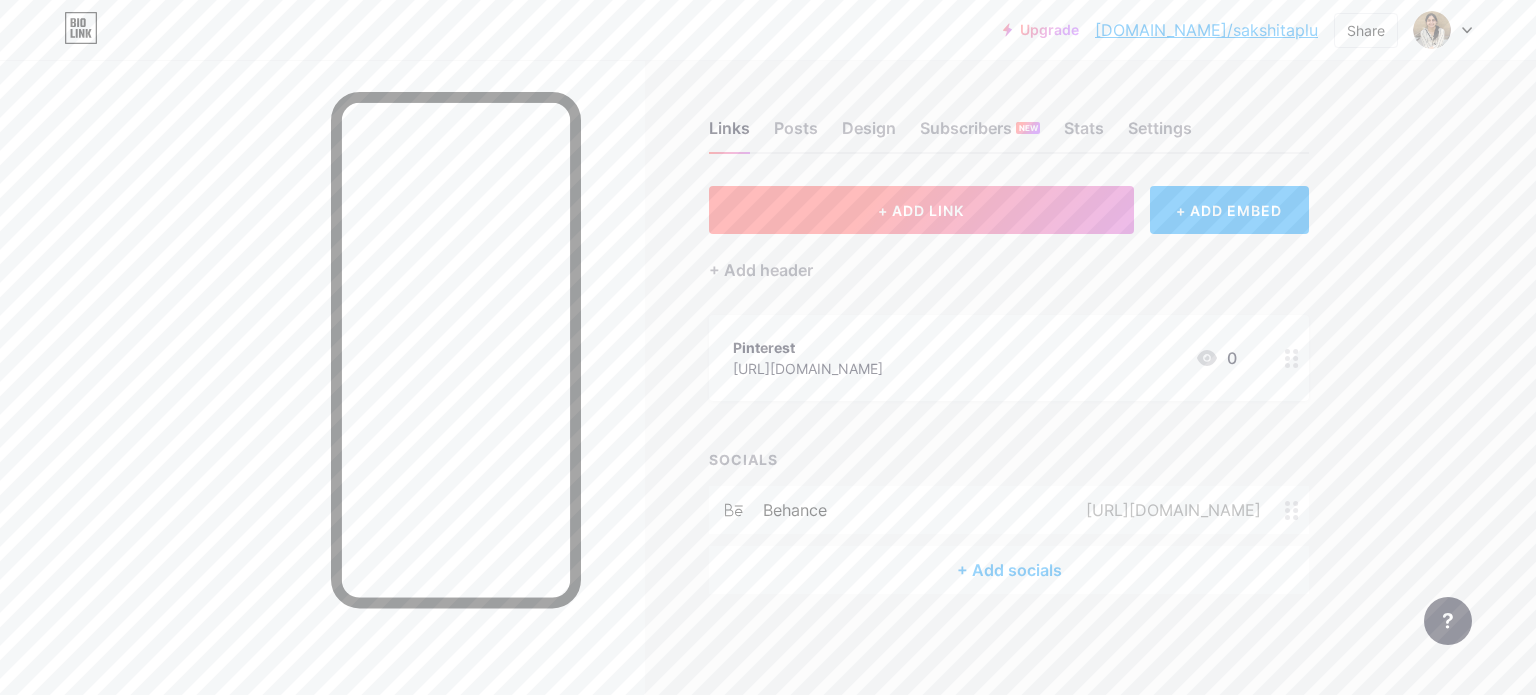 click on "+ ADD LINK" at bounding box center (921, 210) 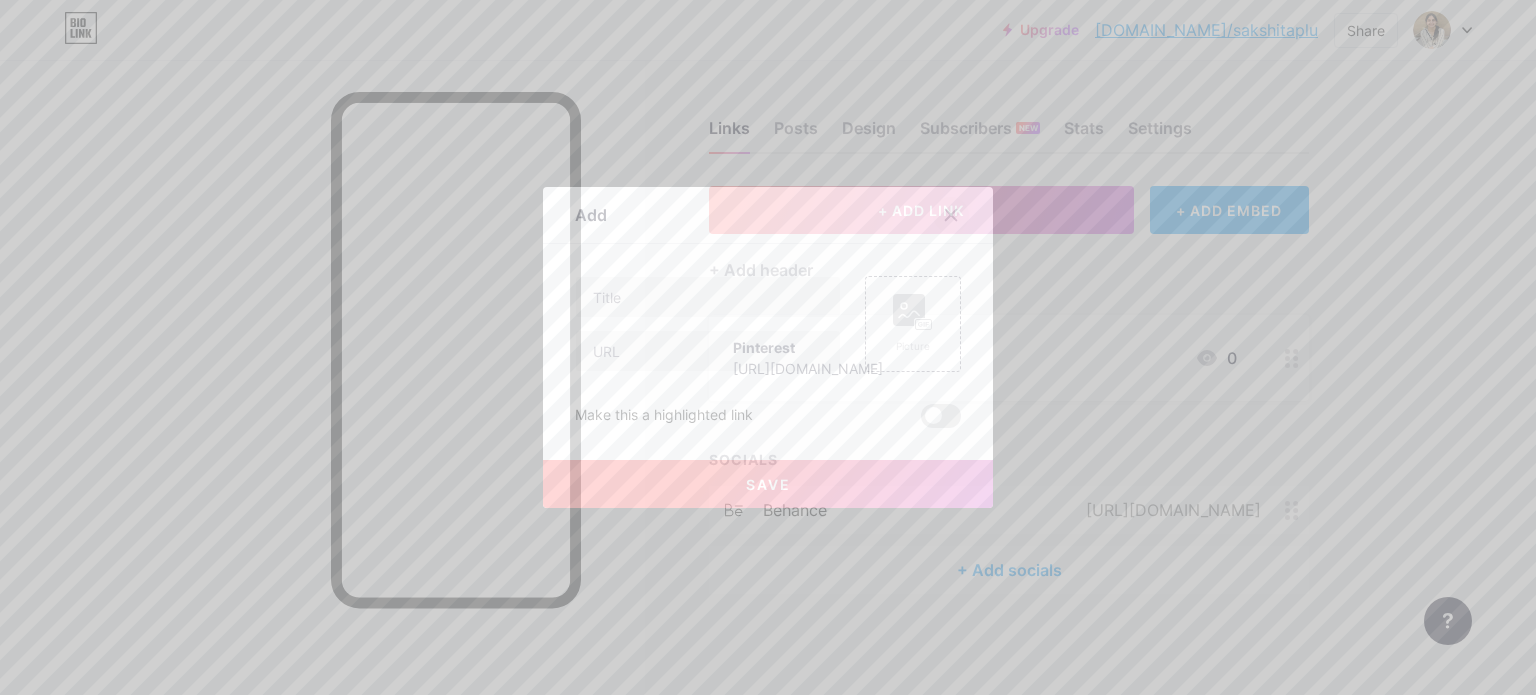 click 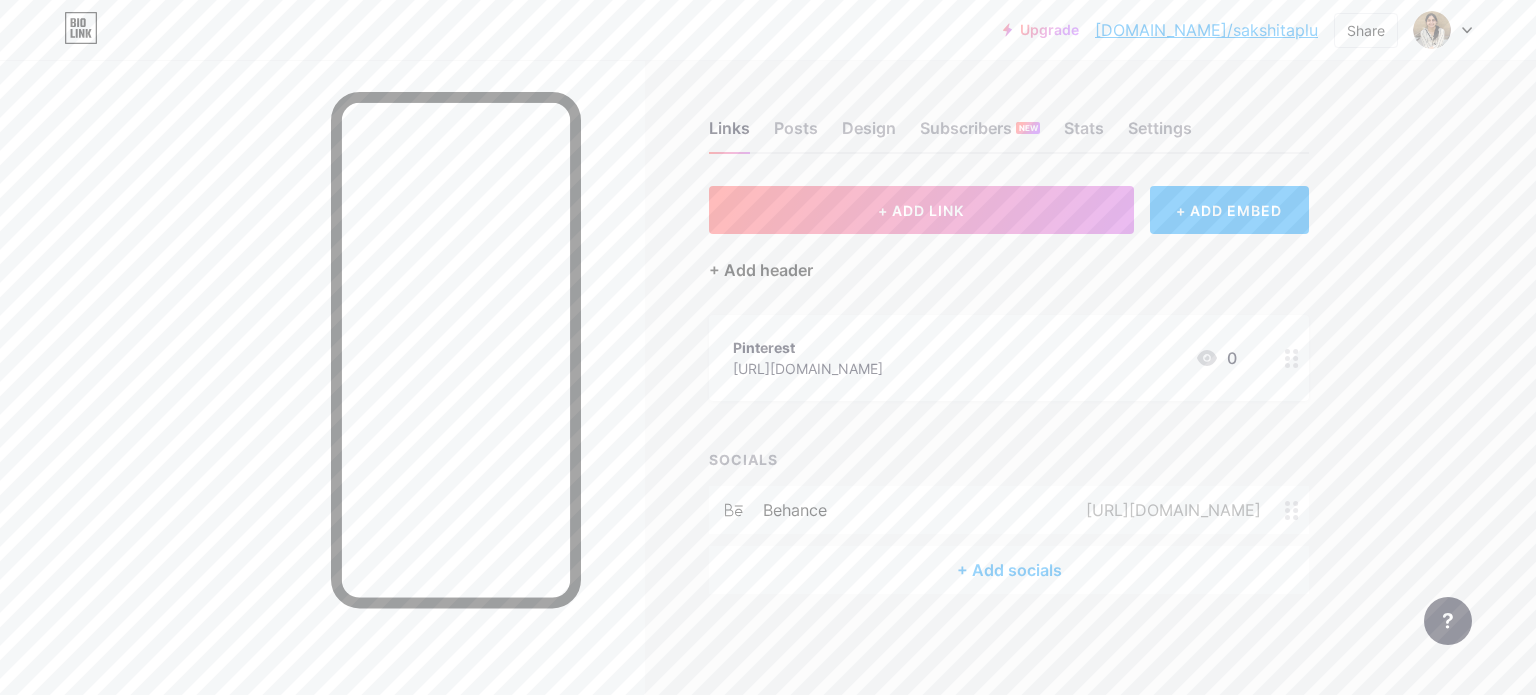 click on "+ Add header" at bounding box center [761, 270] 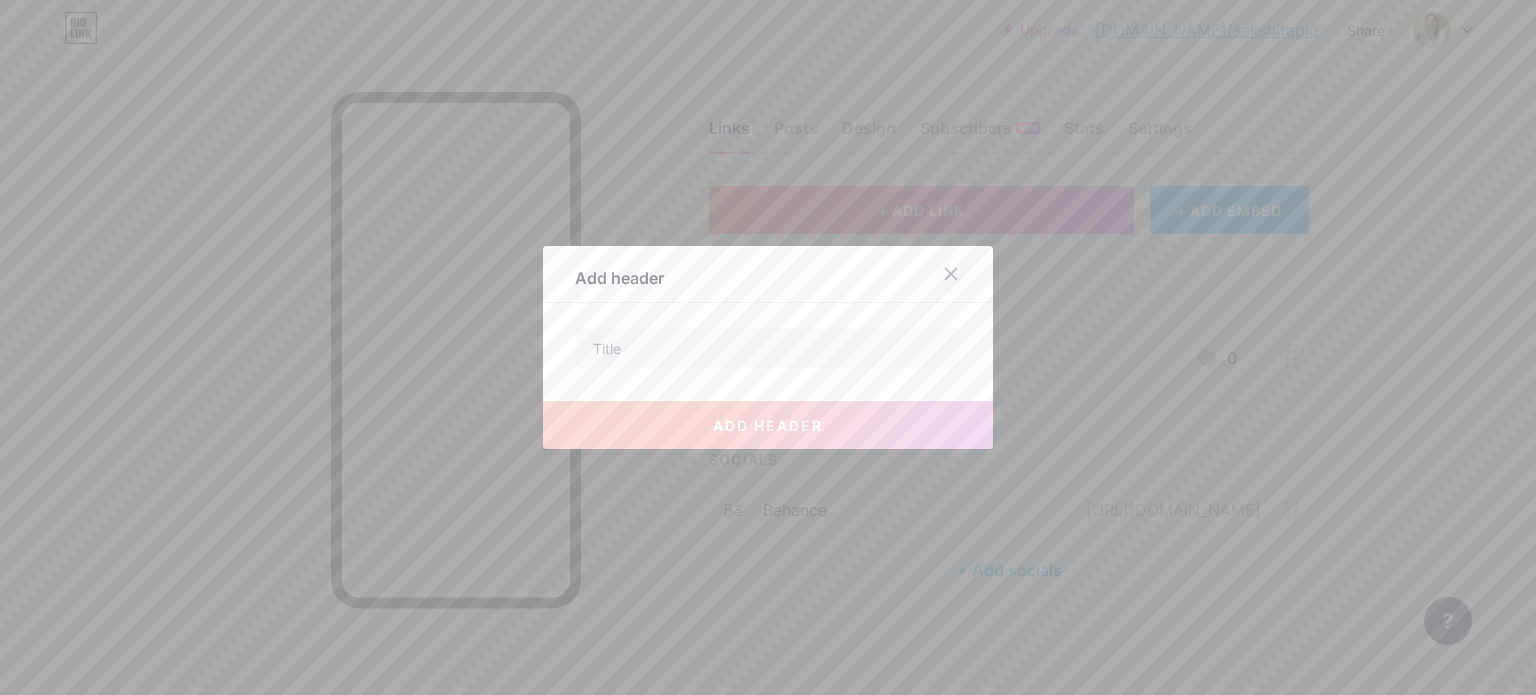 click 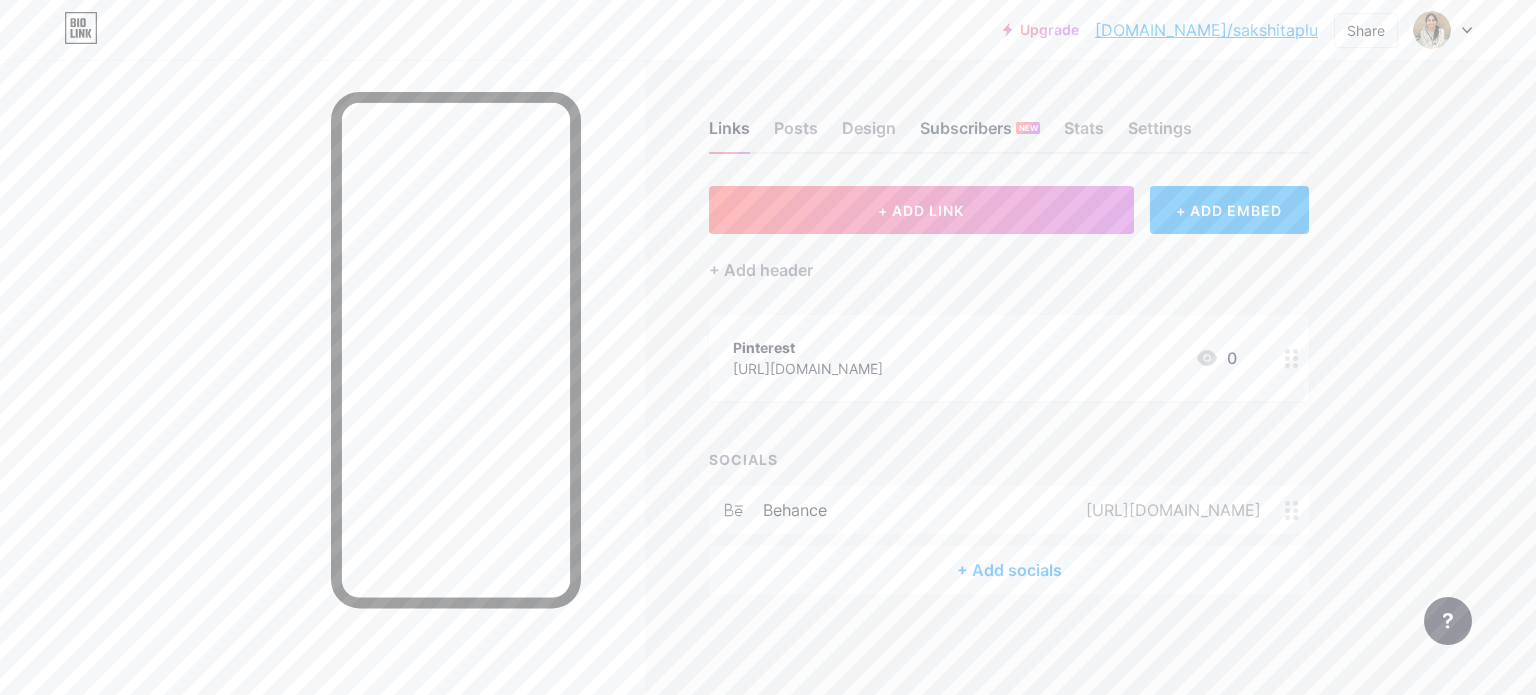 click on "Subscribers
NEW" at bounding box center [980, 134] 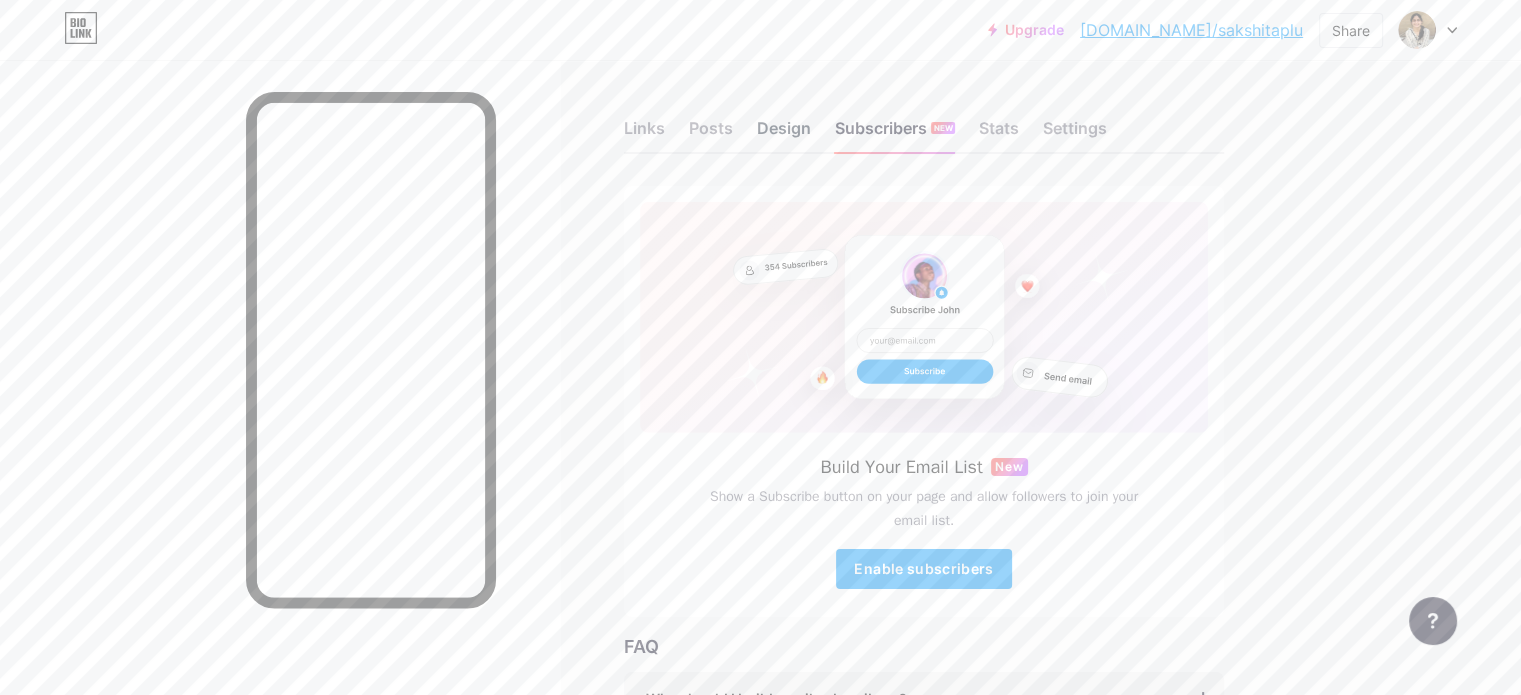 click on "Design" at bounding box center (784, 134) 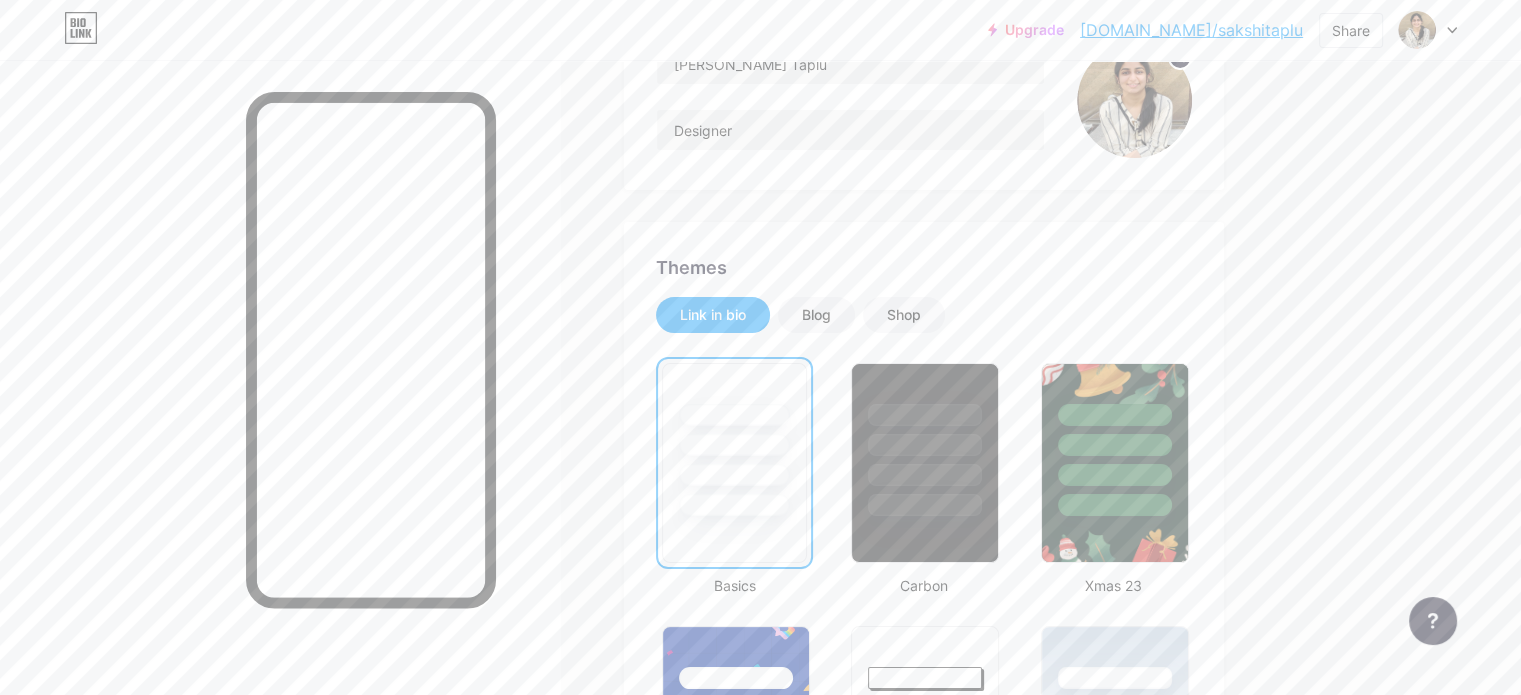 scroll, scrollTop: 253, scrollLeft: 0, axis: vertical 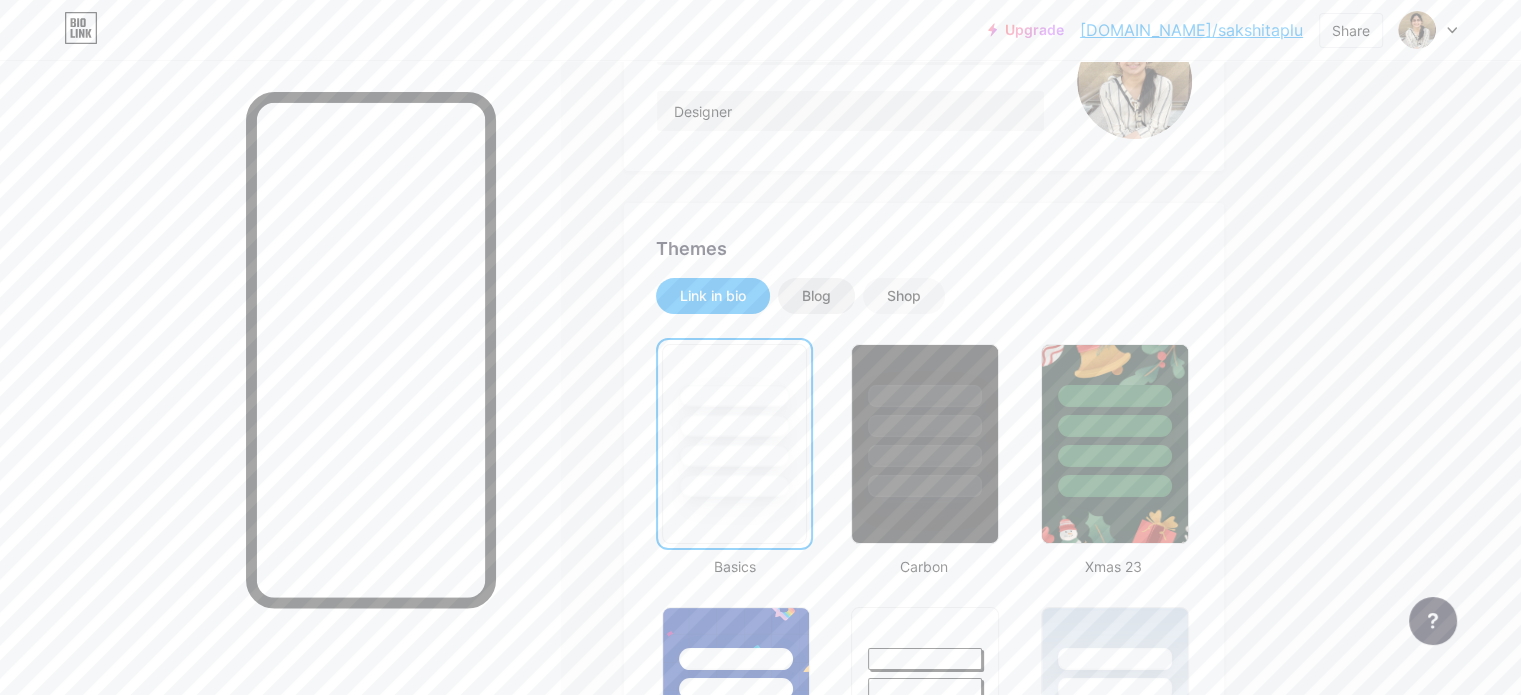 click on "Blog" at bounding box center [816, 296] 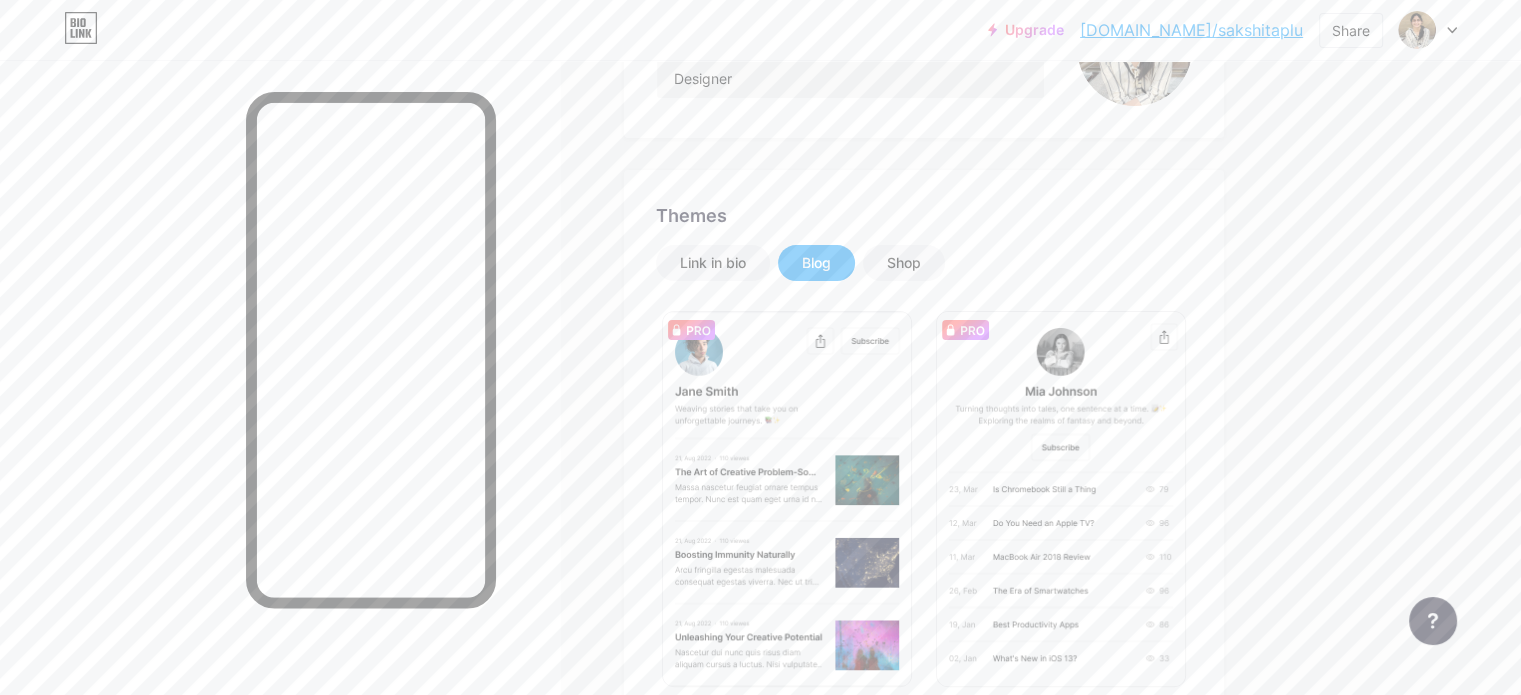 scroll, scrollTop: 0, scrollLeft: 0, axis: both 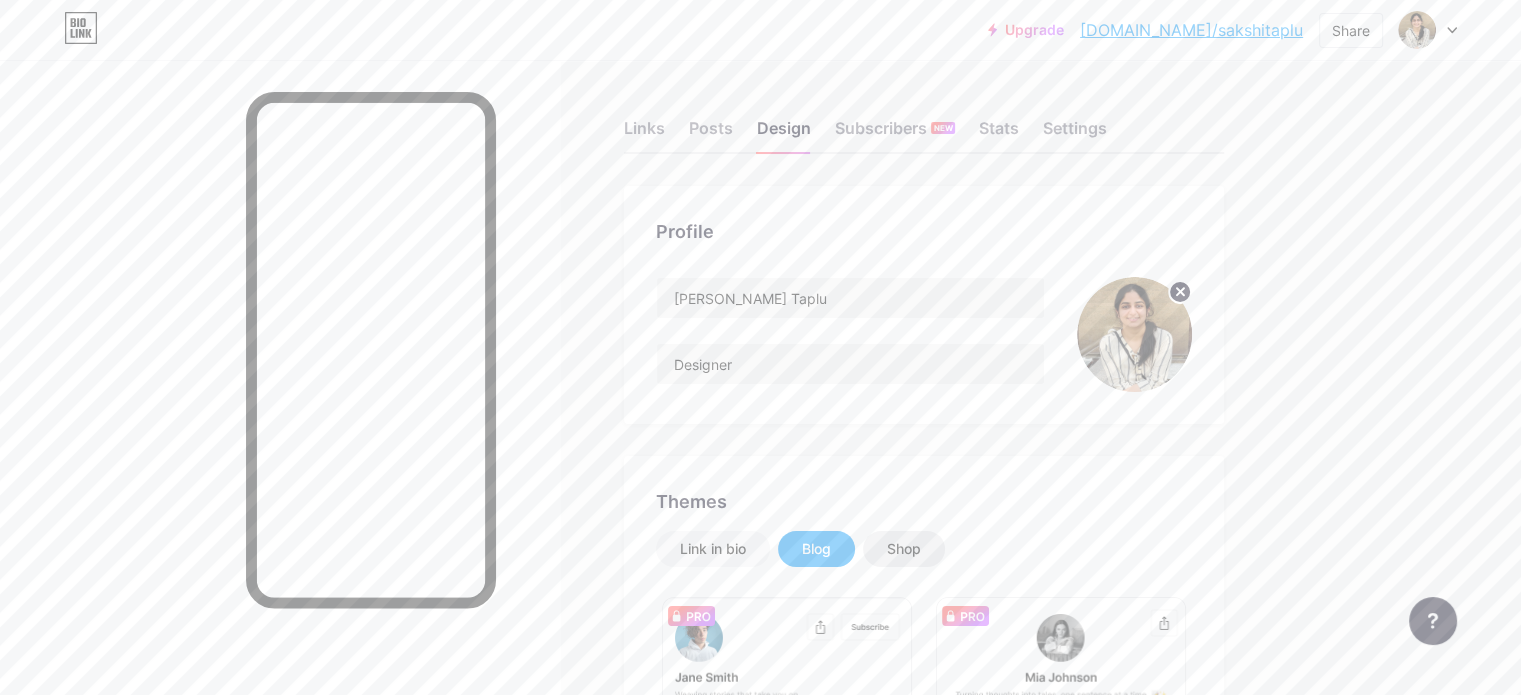 click on "Shop" at bounding box center (904, 549) 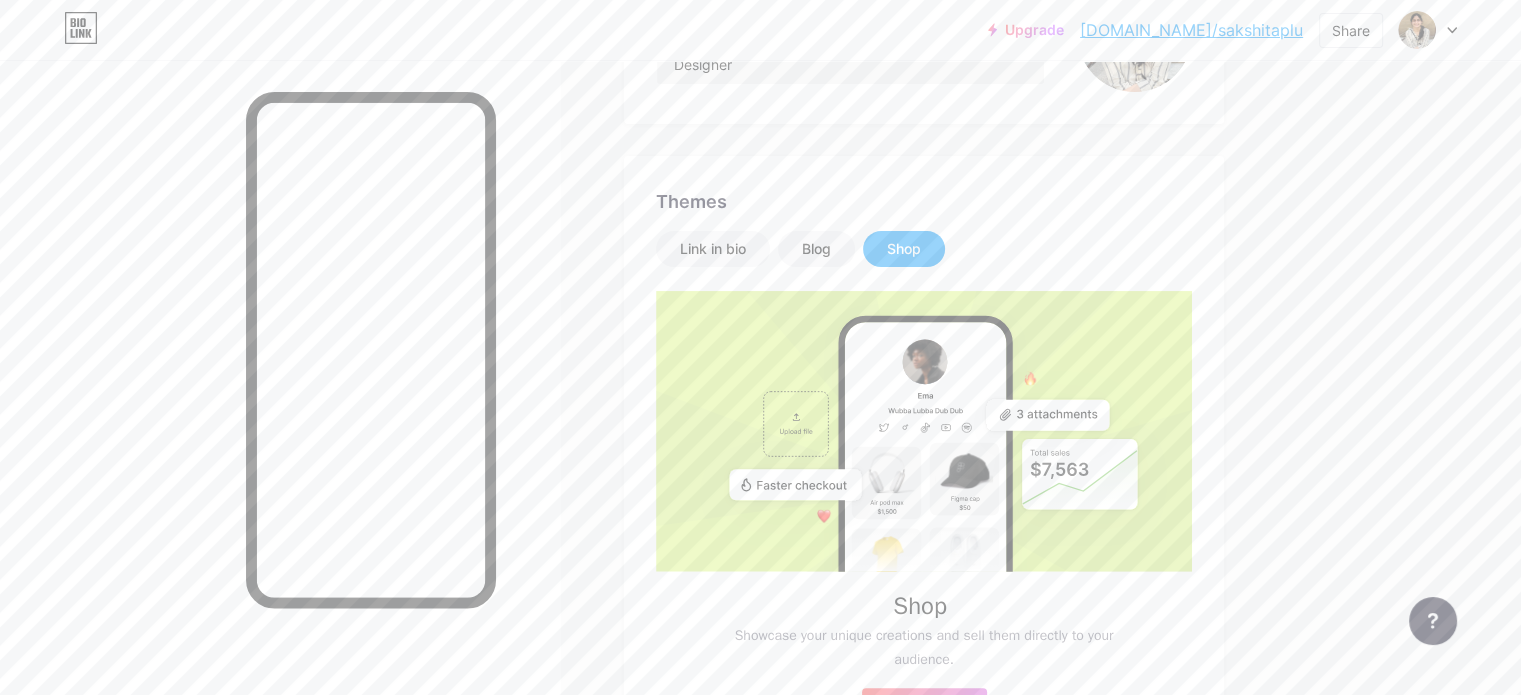 scroll, scrollTop: 249, scrollLeft: 0, axis: vertical 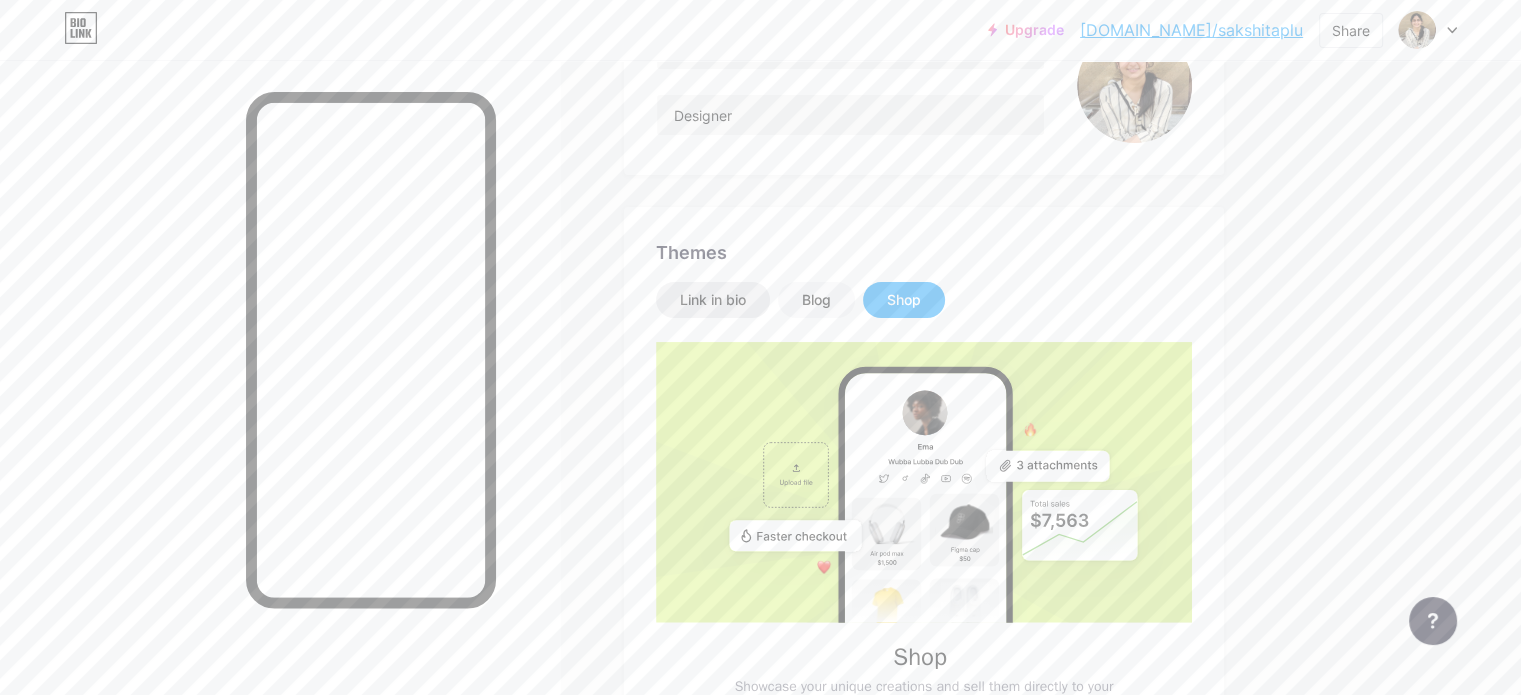 click on "Link in bio" at bounding box center [713, 300] 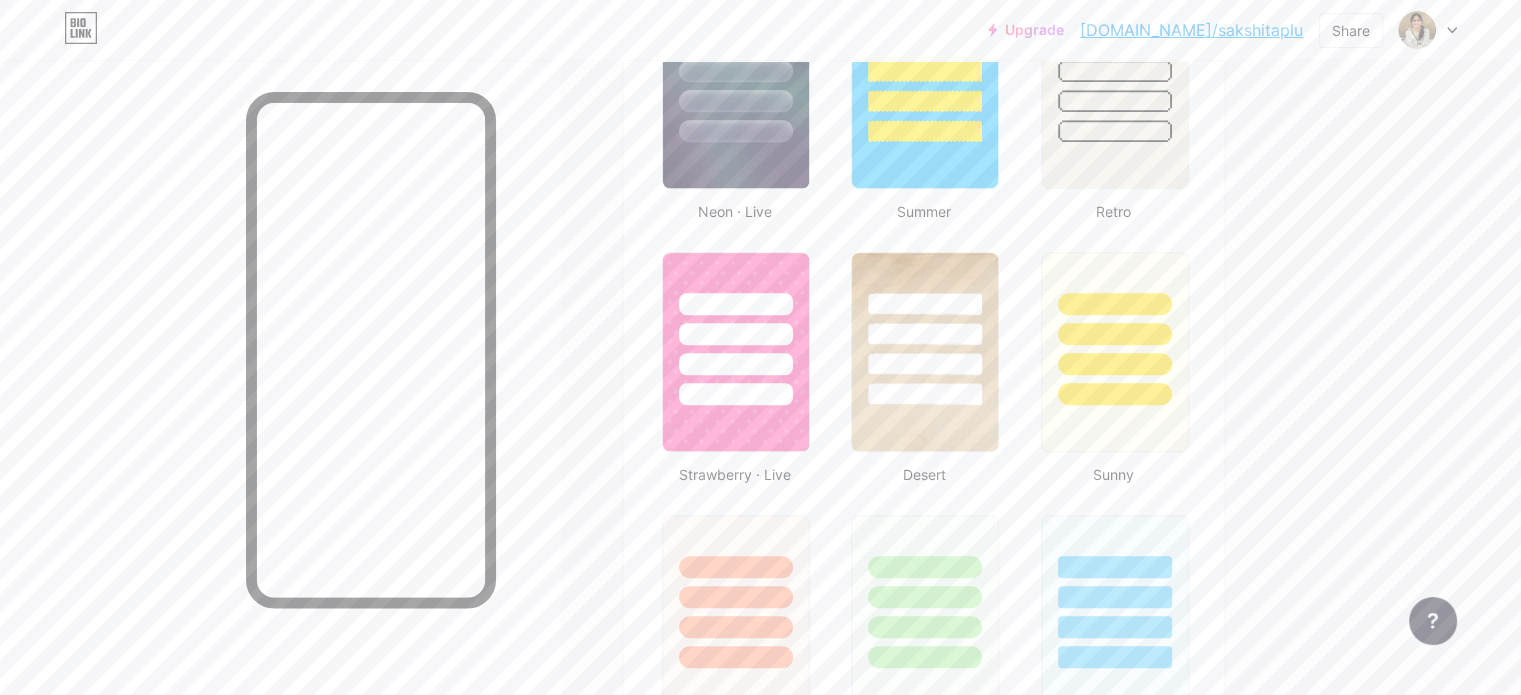 scroll, scrollTop: 1398, scrollLeft: 0, axis: vertical 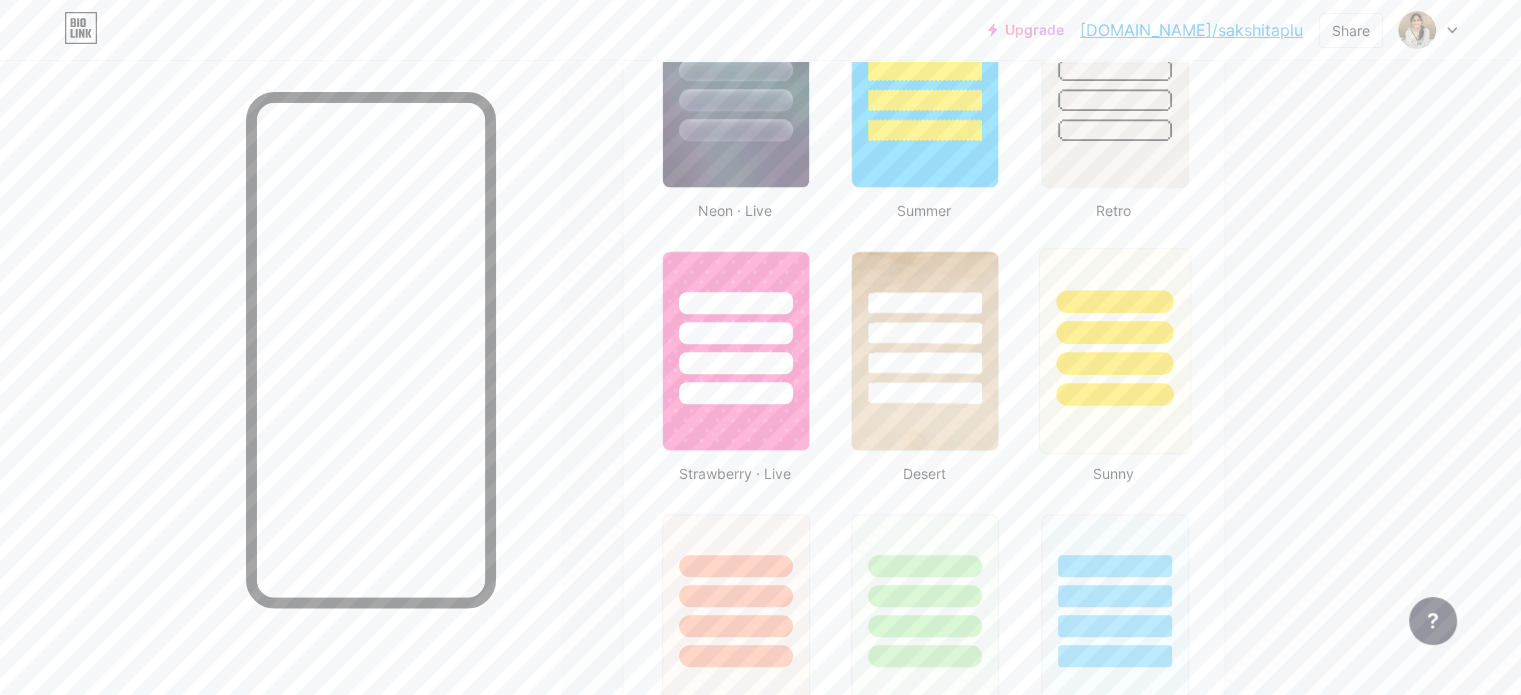 click at bounding box center (1114, 351) 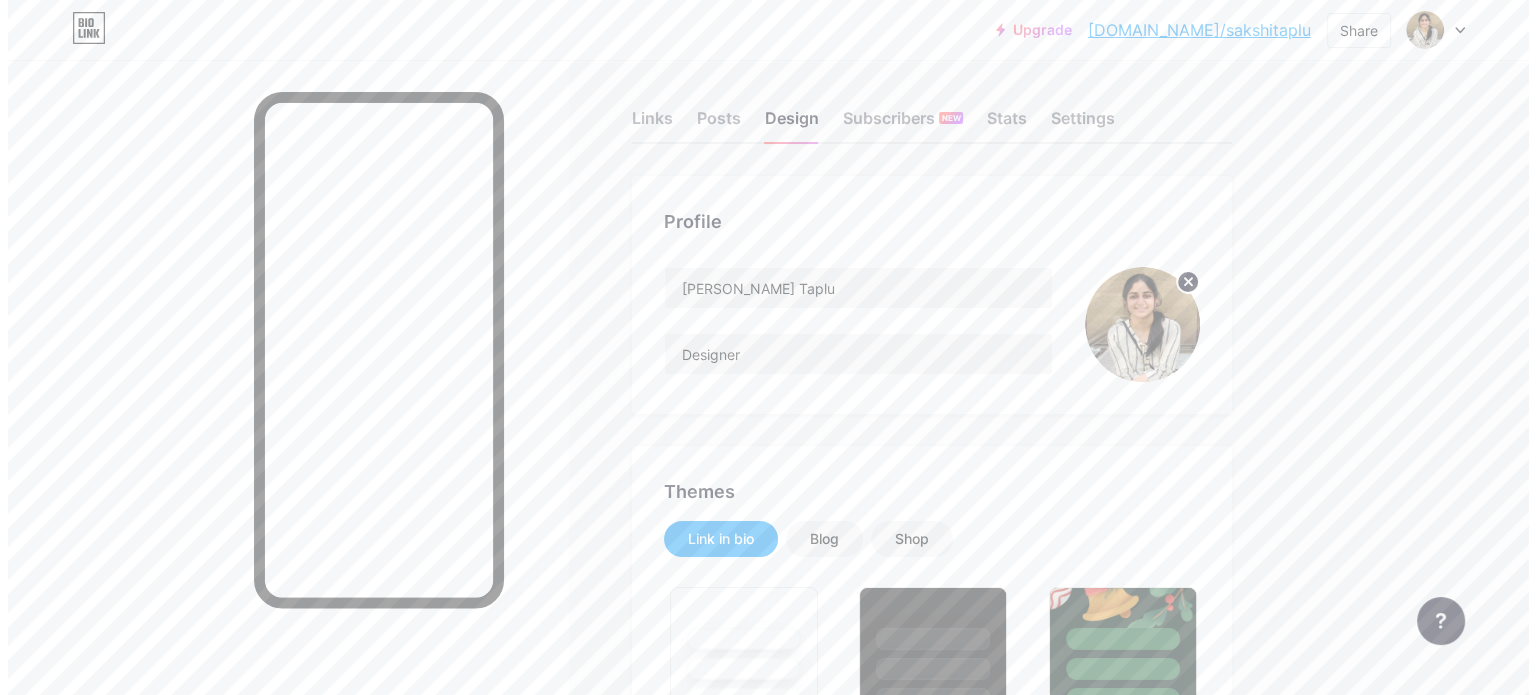 scroll, scrollTop: 0, scrollLeft: 0, axis: both 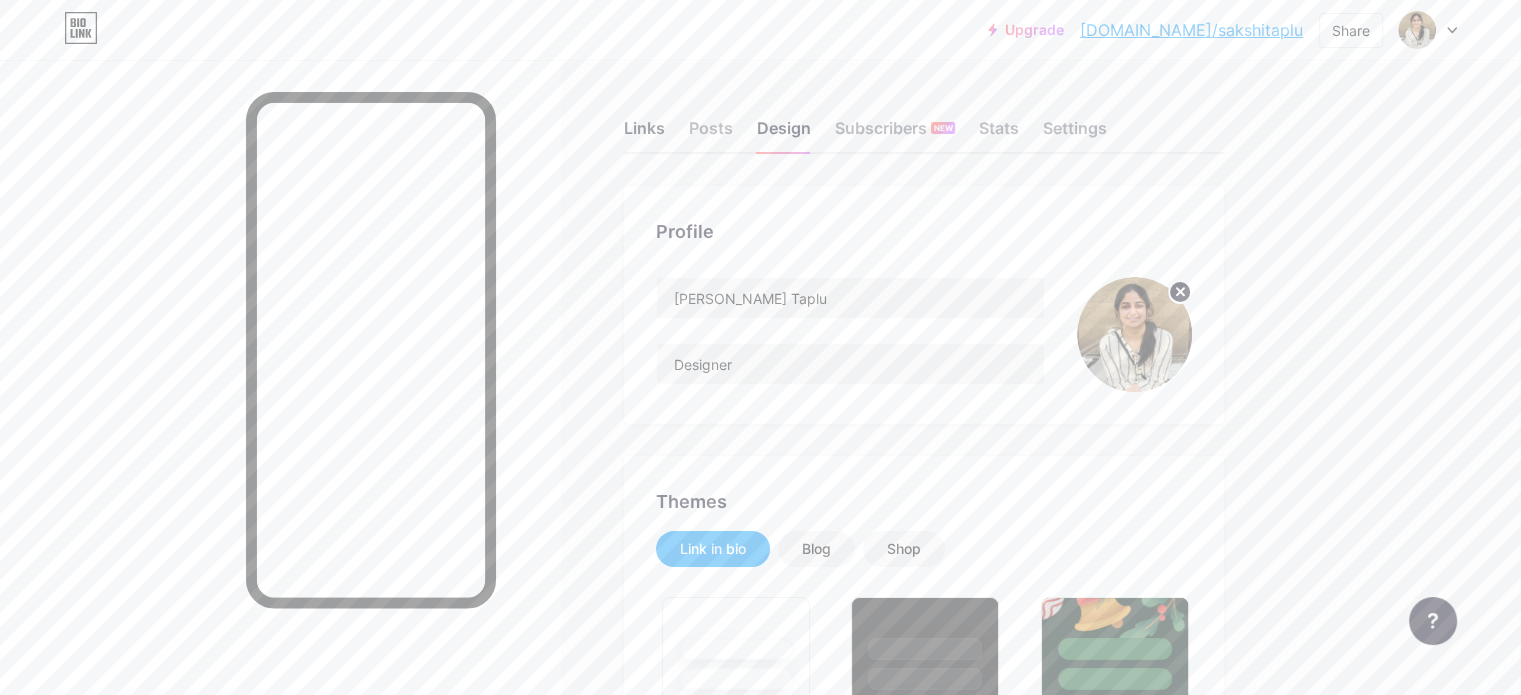 click on "Links" at bounding box center (644, 134) 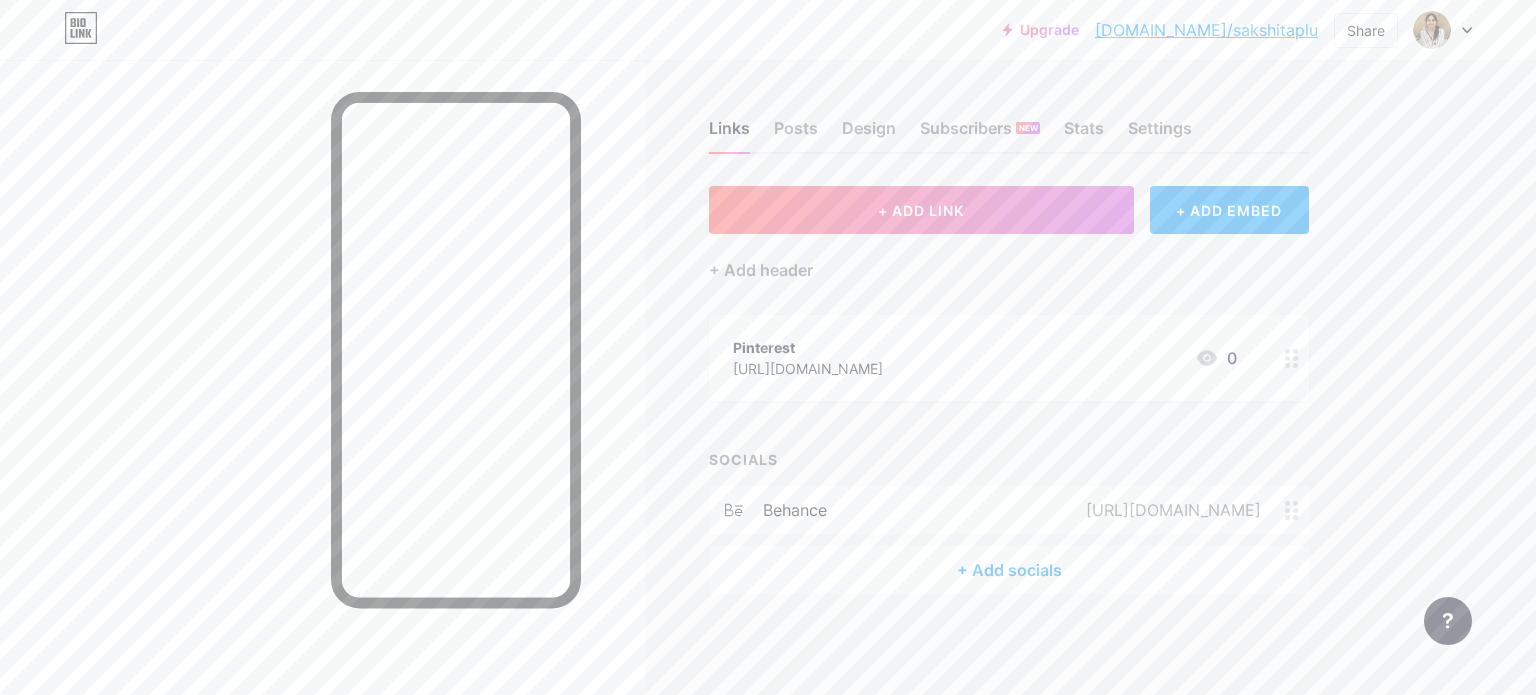 click on "Pinterest
[URL][DOMAIN_NAME]
0" at bounding box center [1009, 358] 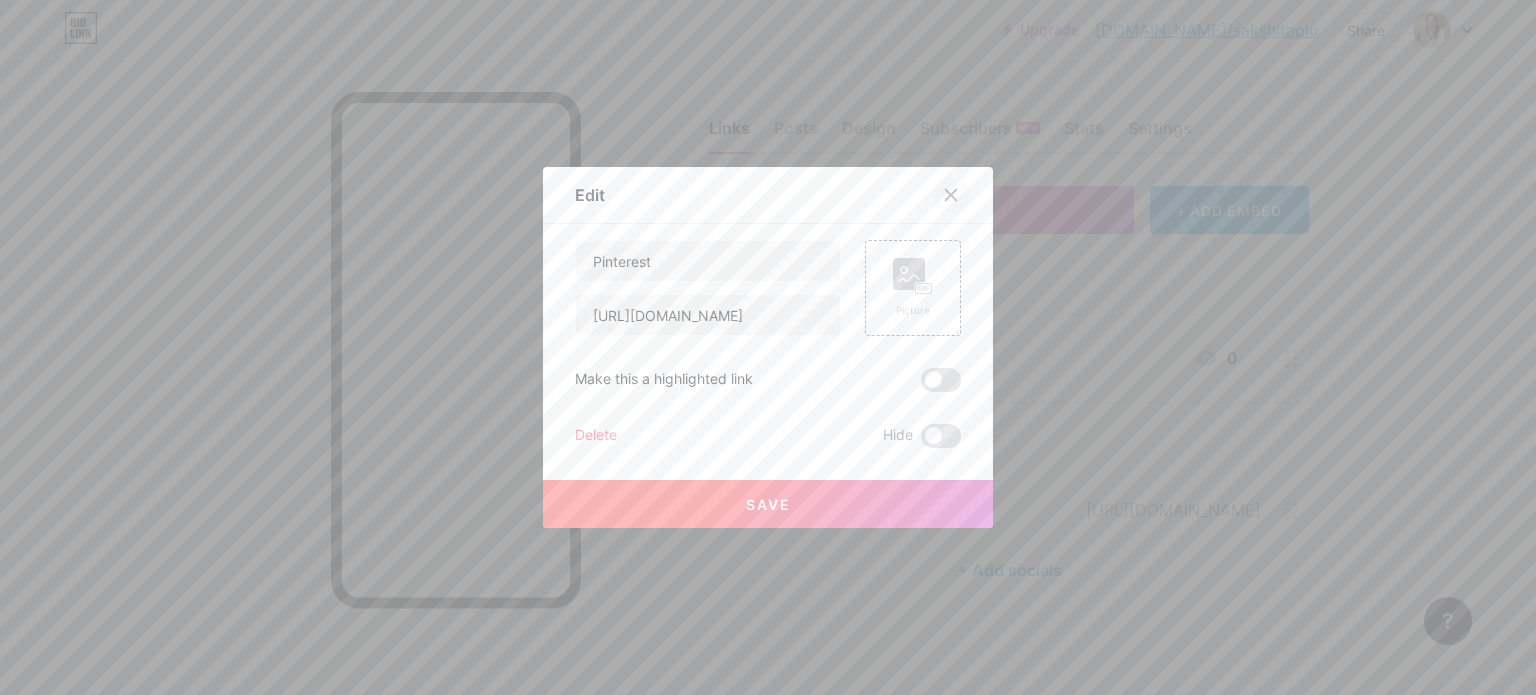 click 